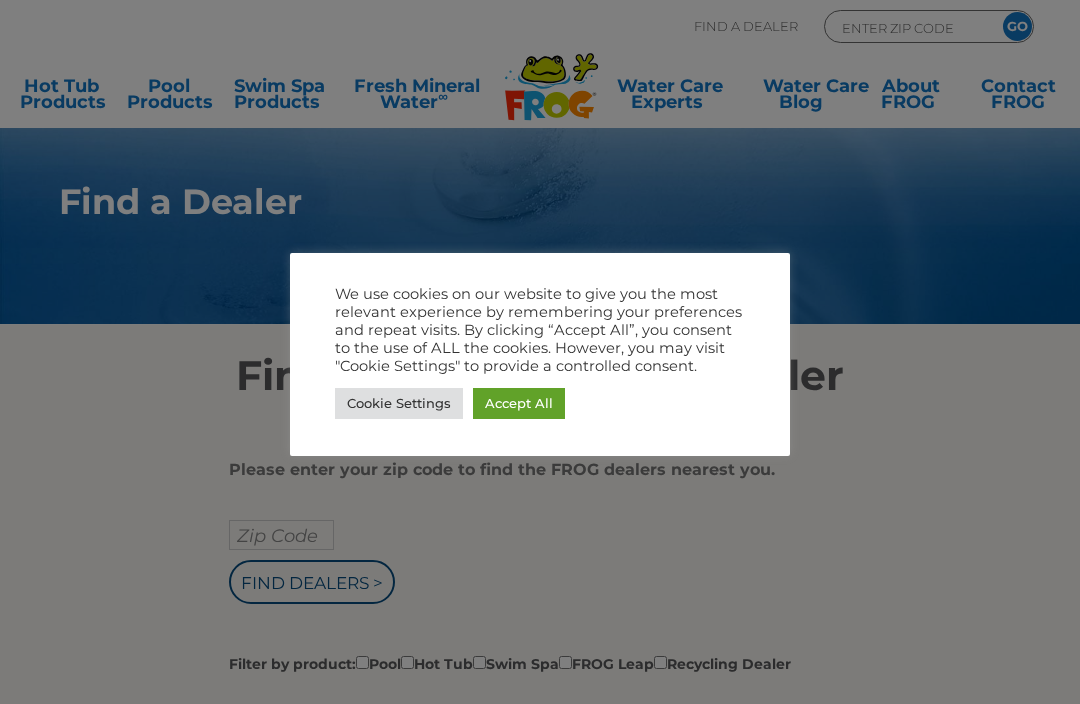 scroll, scrollTop: 0, scrollLeft: 0, axis: both 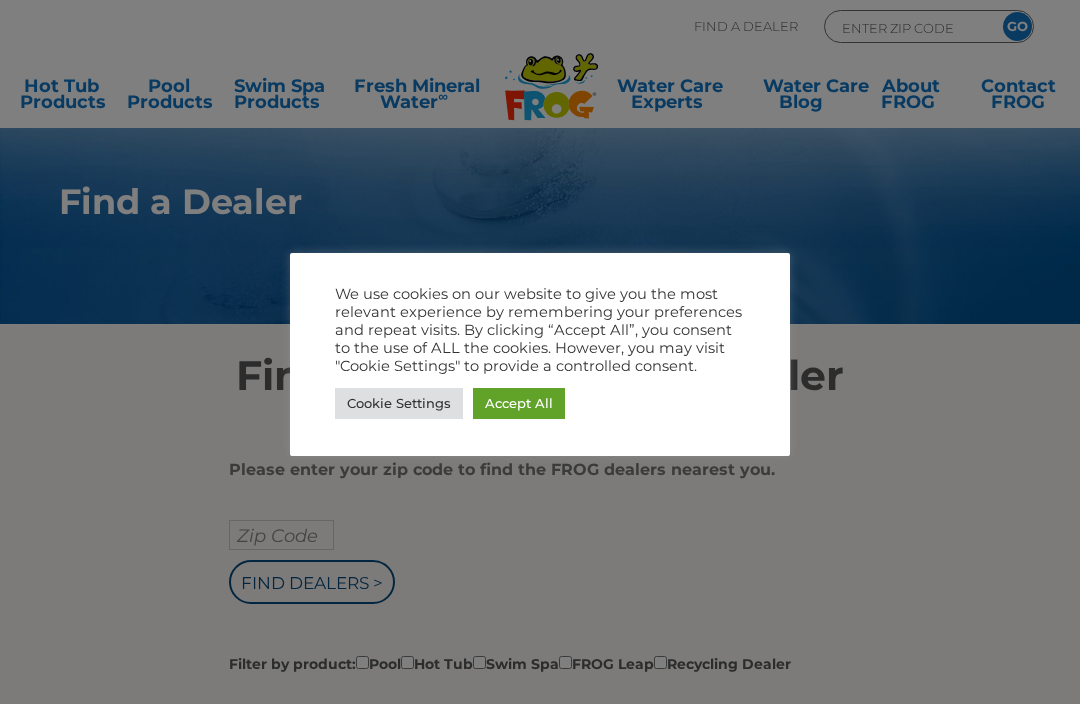 click on "Accept All" at bounding box center [519, 403] 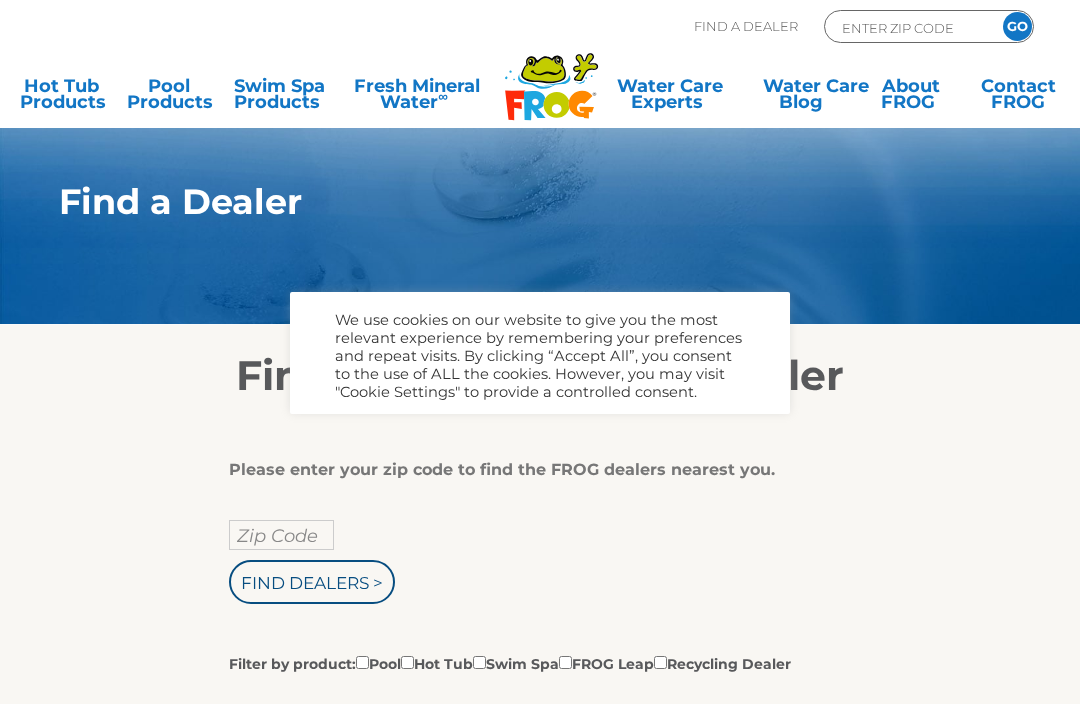 click on "Find your local FROG ®  dealer" at bounding box center [540, 375] 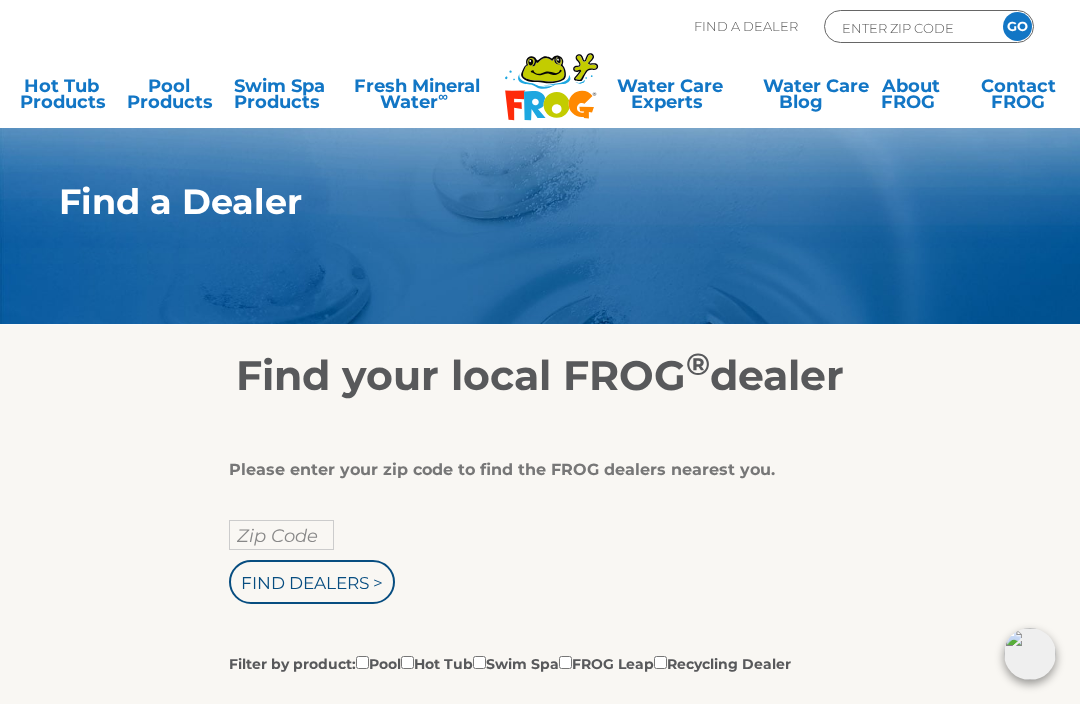 click on "Zip Code" at bounding box center (281, 535) 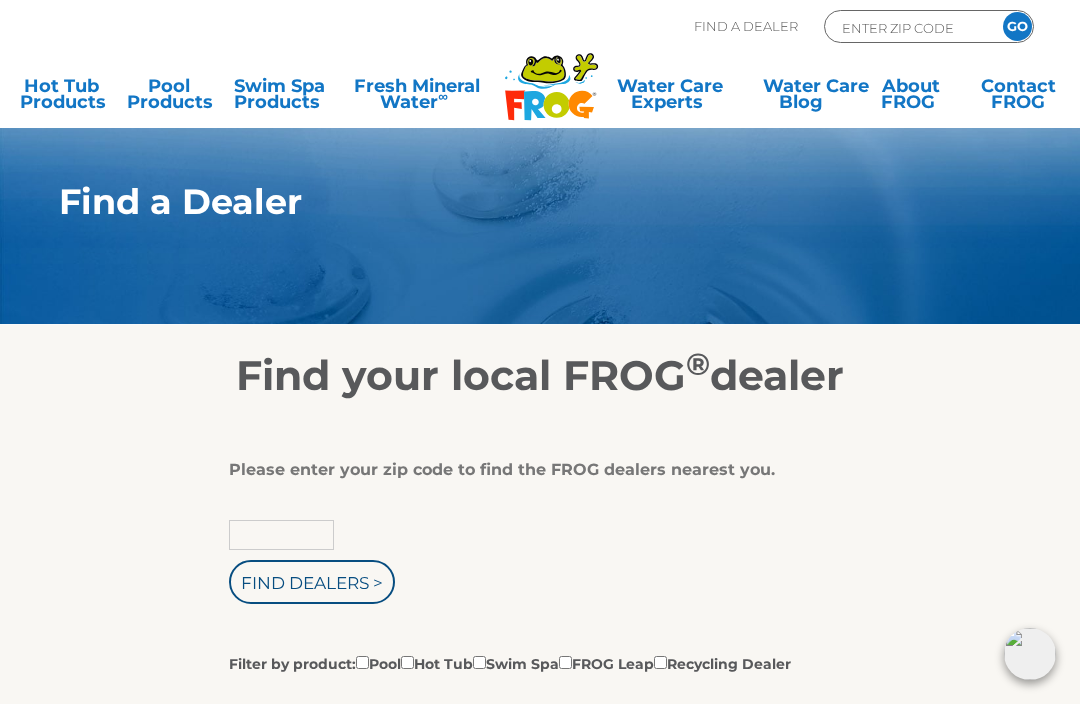 type on "Zip Code" 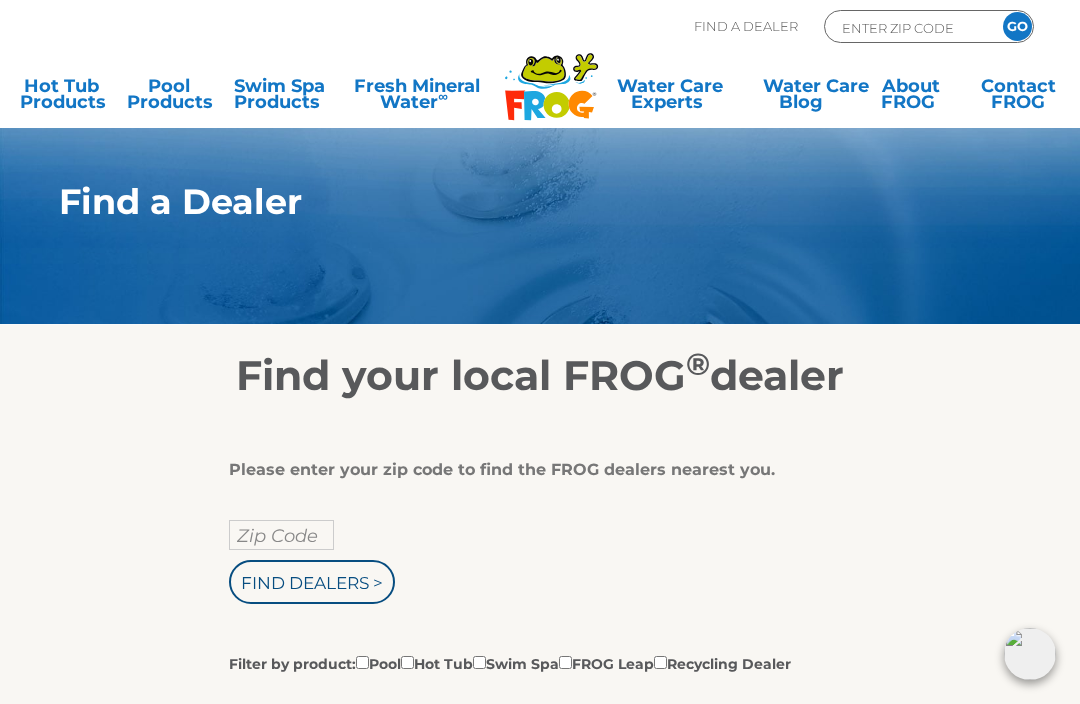 type 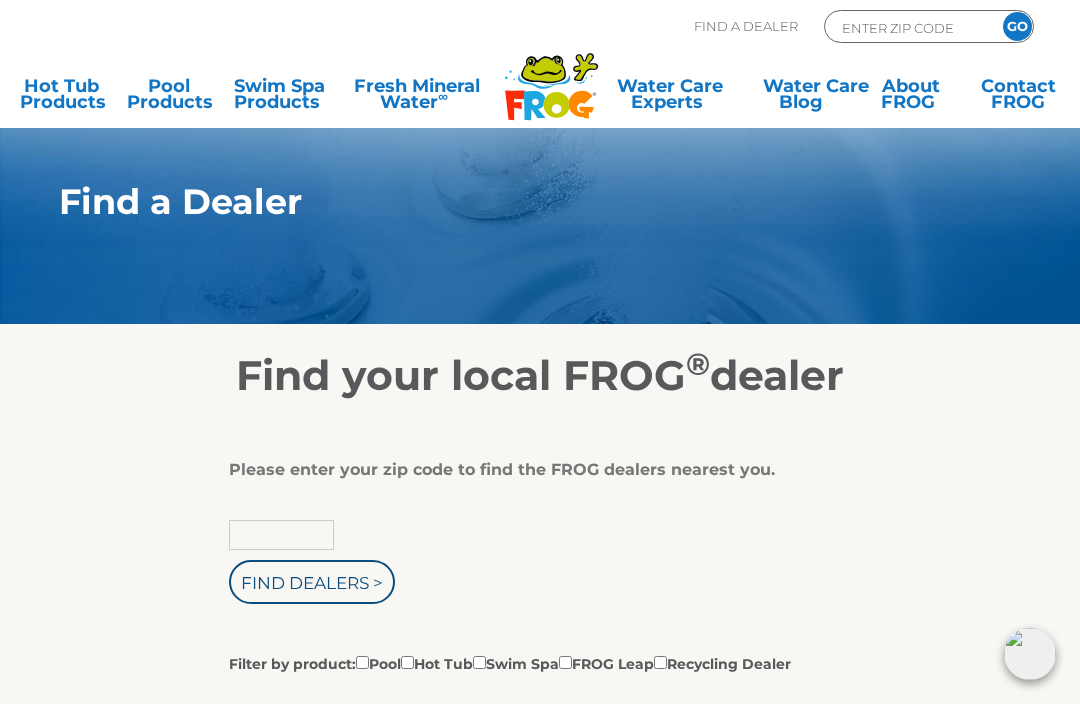 click on "Find Dealers >" at bounding box center (312, 582) 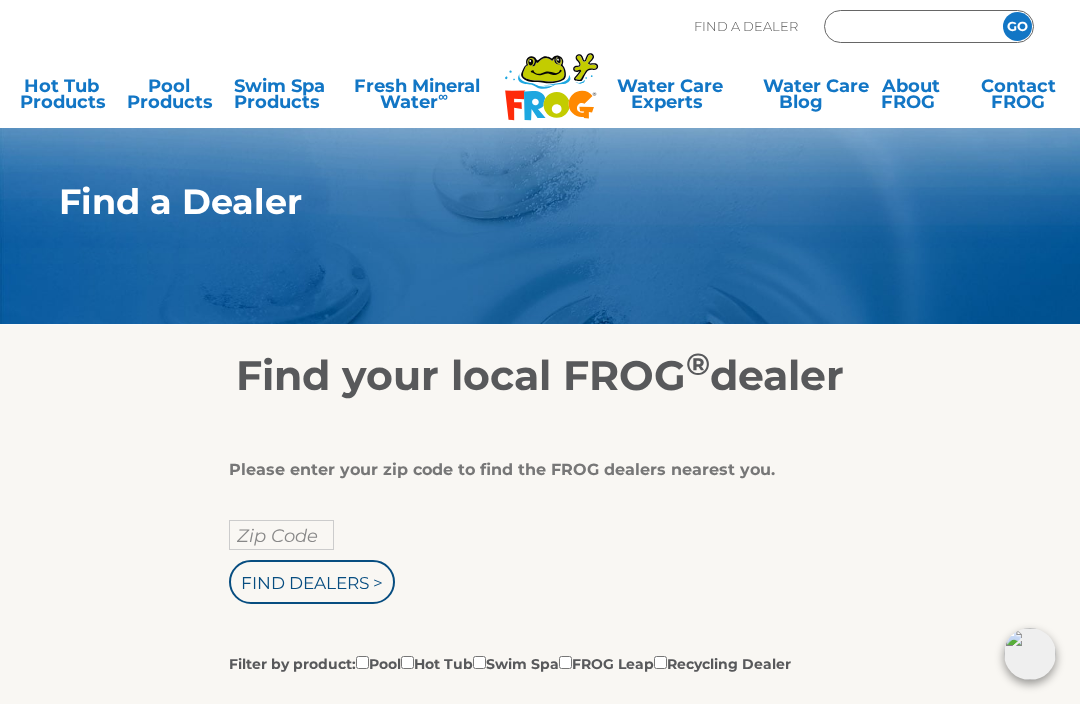 type on "ENTER ZIP CODE" 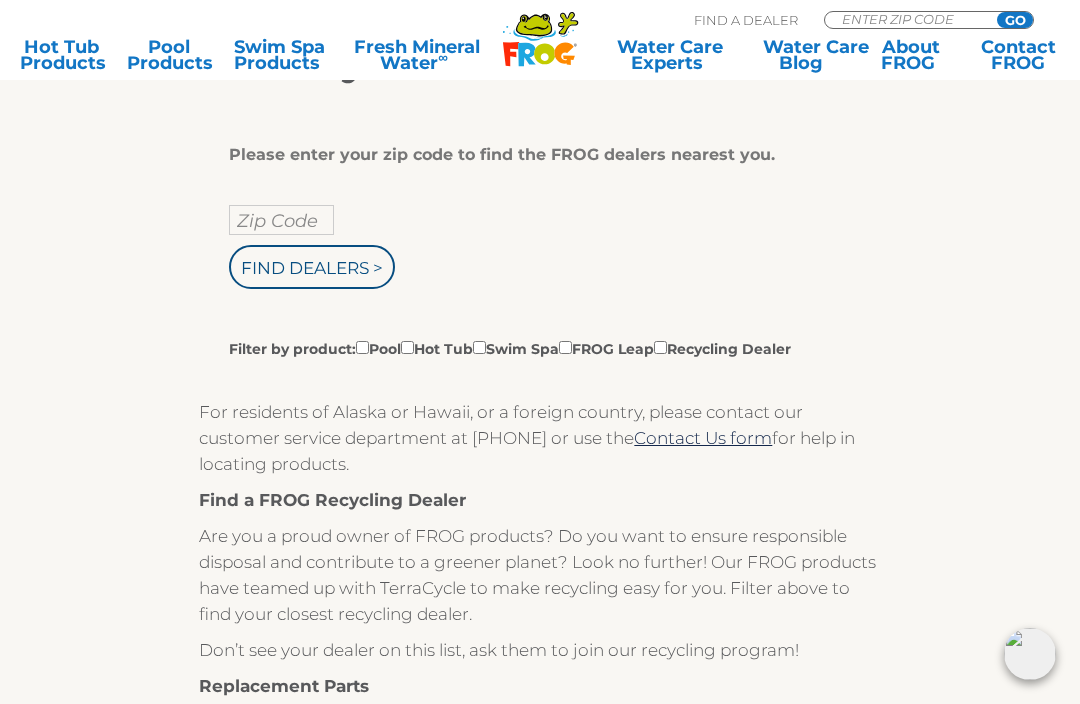 scroll, scrollTop: 314, scrollLeft: 0, axis: vertical 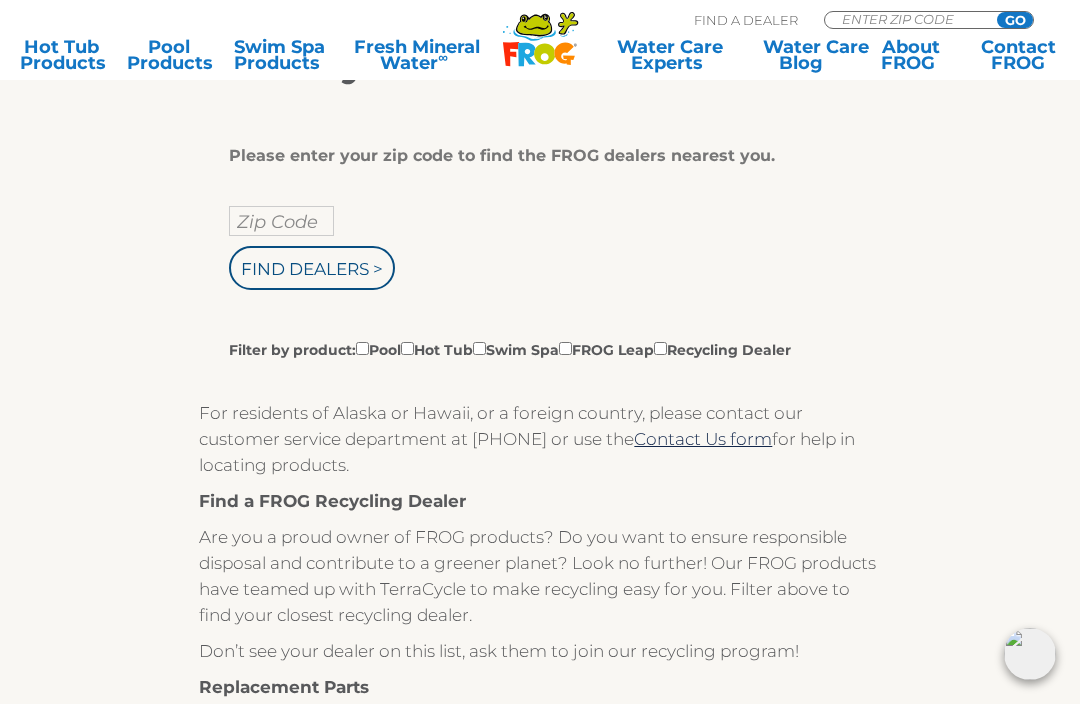 type 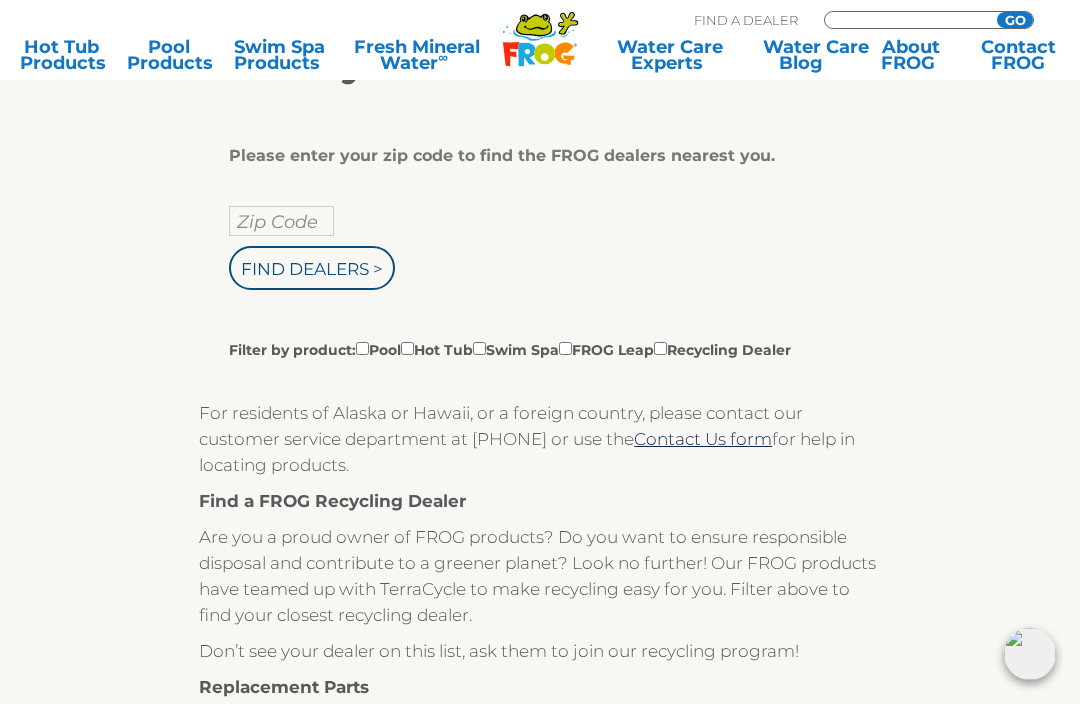 click on "Filter by product:
Pool
Hot Tub
Swim Spa
FROG Leap
Recycling Dealer" at bounding box center (362, 348) 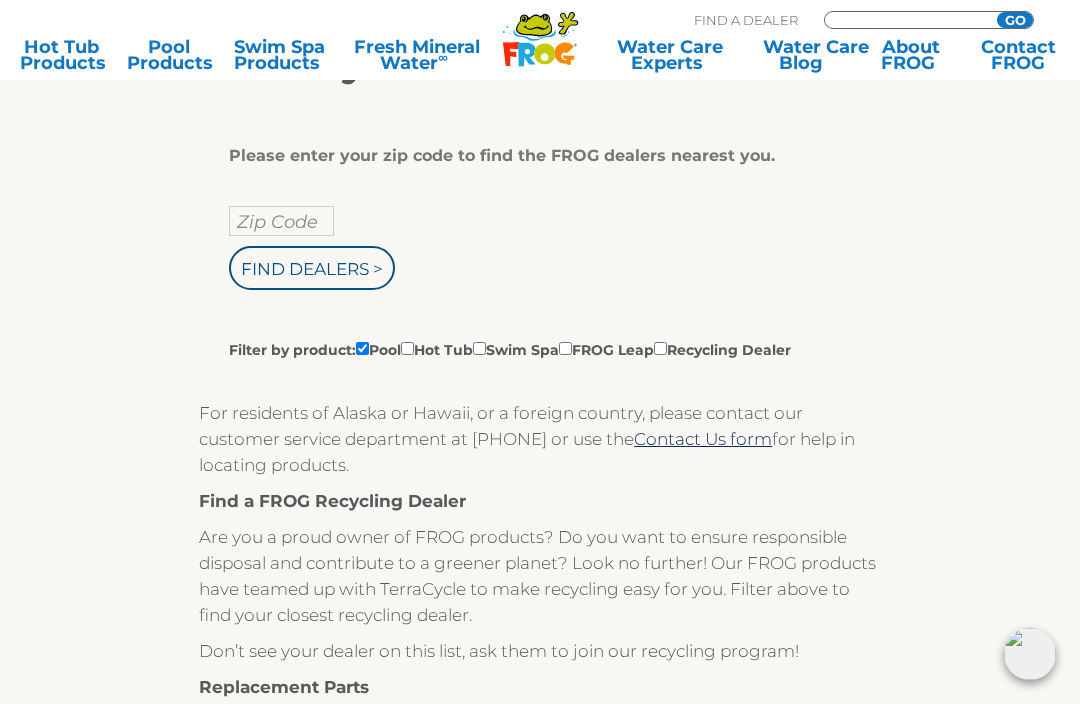 type on "ENTER ZIP CODE" 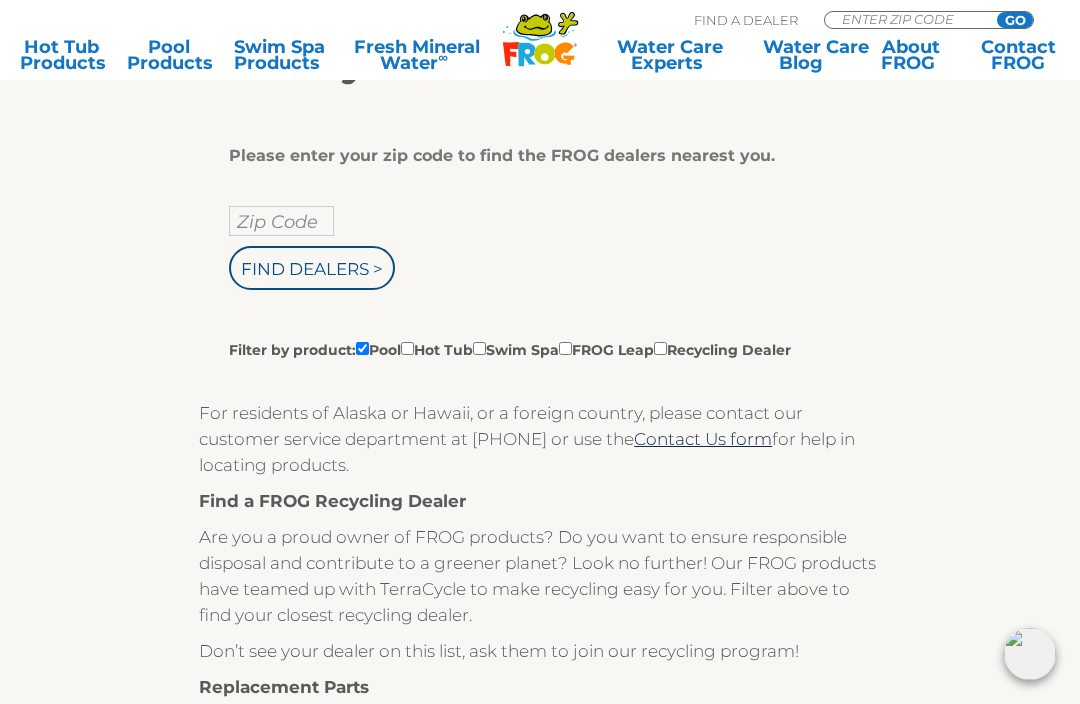 click on "Filter by product:
Pool
Hot Tub
Swim Spa
FROG Leap
Recycling Dealer" at bounding box center (510, 349) 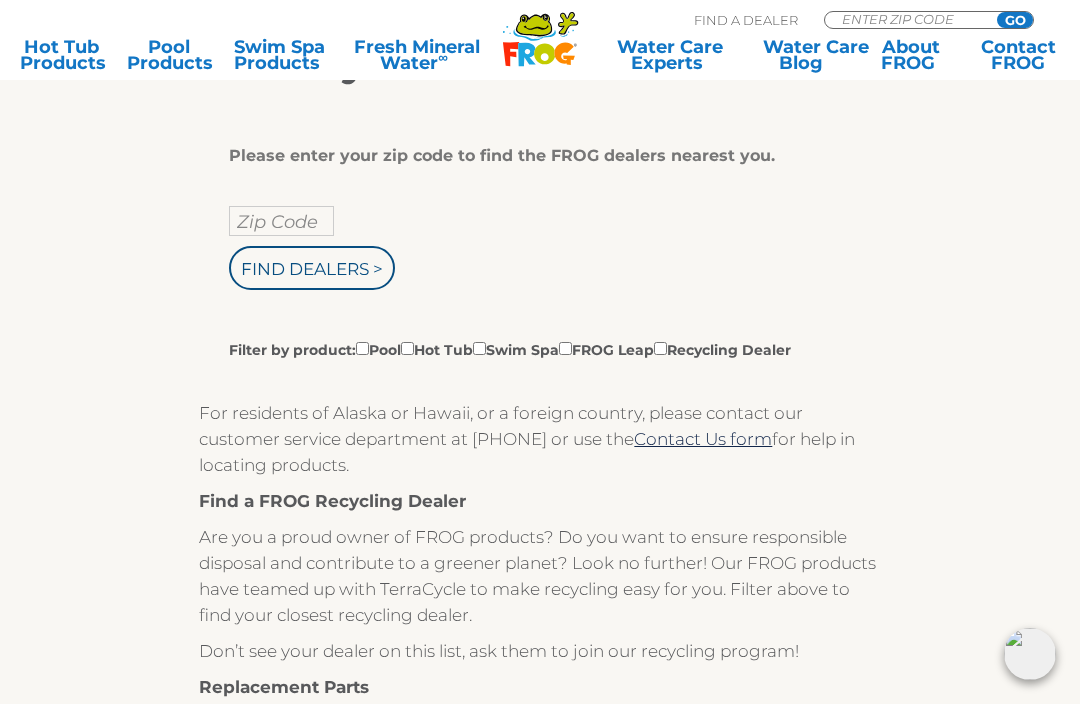 click on "Filter by product:
Pool
Hot Tub
Swim Spa
FROG Leap
Recycling Dealer" at bounding box center [565, 348] 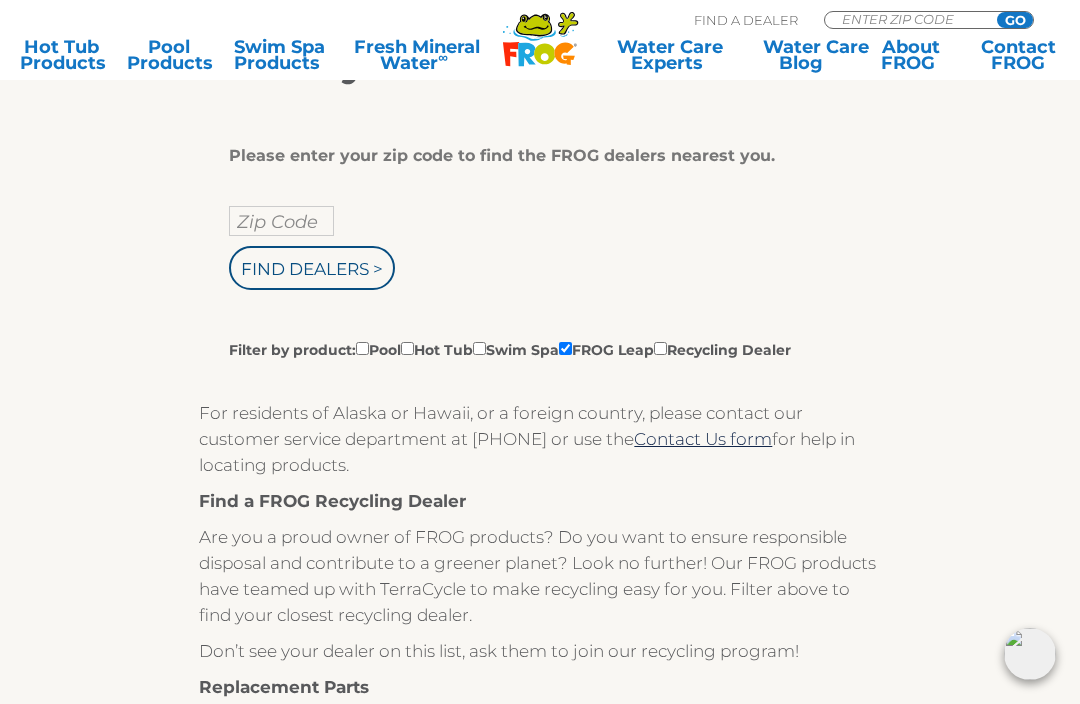 click on "Filter by product:
Pool
Hot Tub
Swim Spa
FROG Leap
Recycling Dealer" at bounding box center (362, 348) 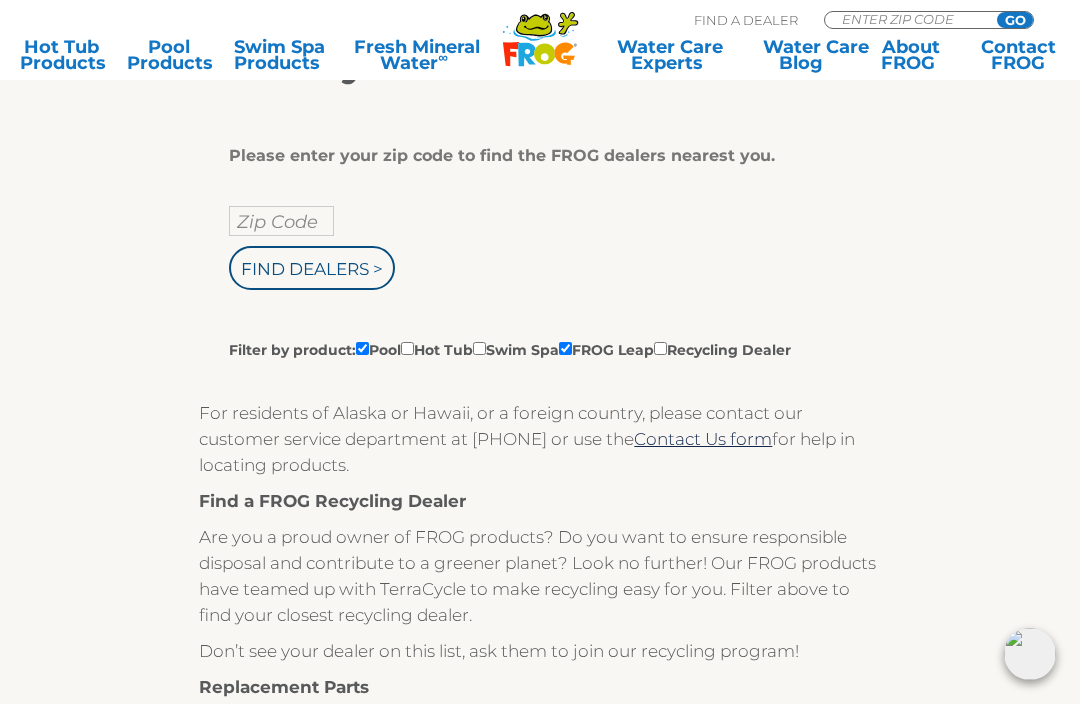 click on "Find Dealers >" at bounding box center (312, 268) 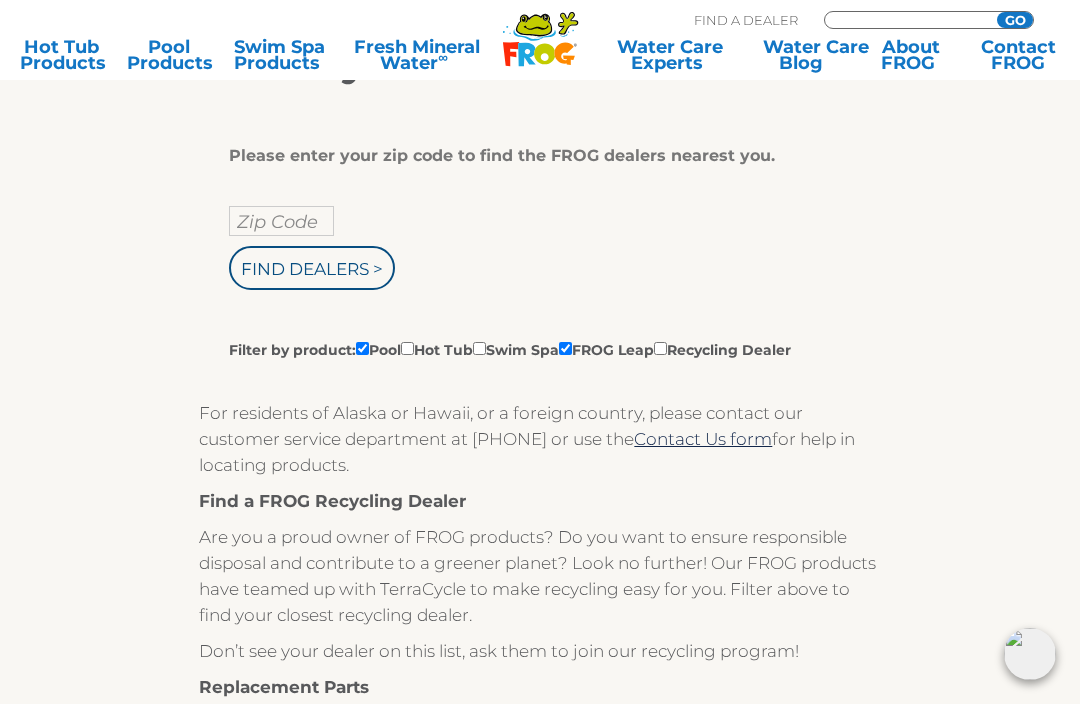 click on "GO" at bounding box center [1015, 20] 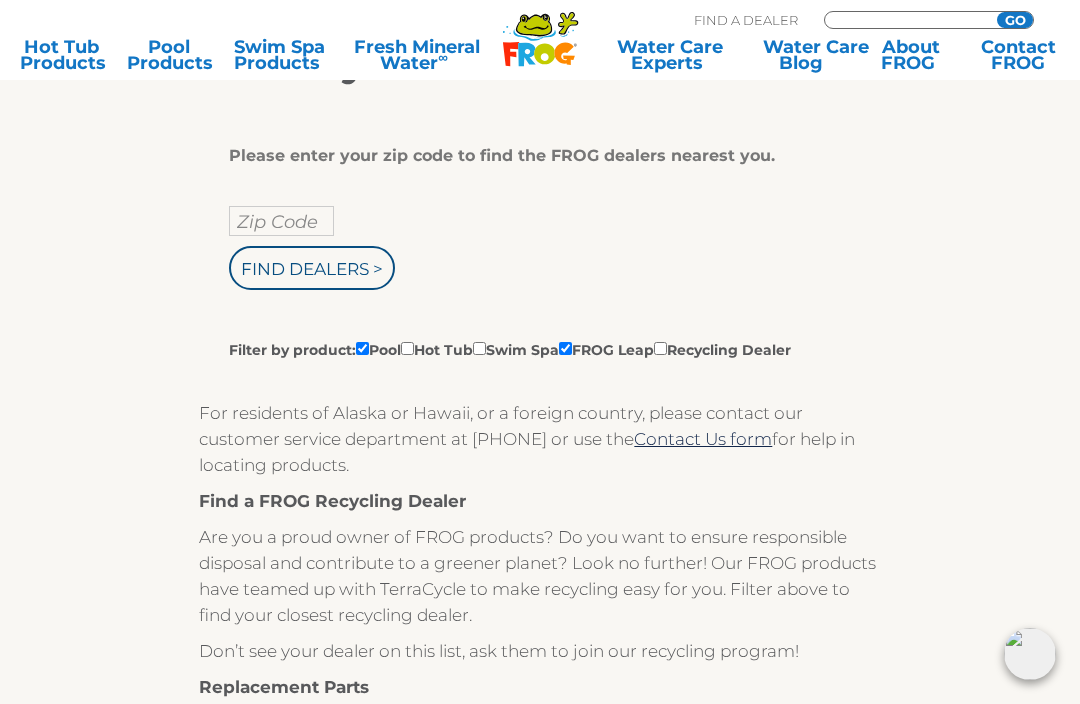 type on "ENTER ZIP CODE" 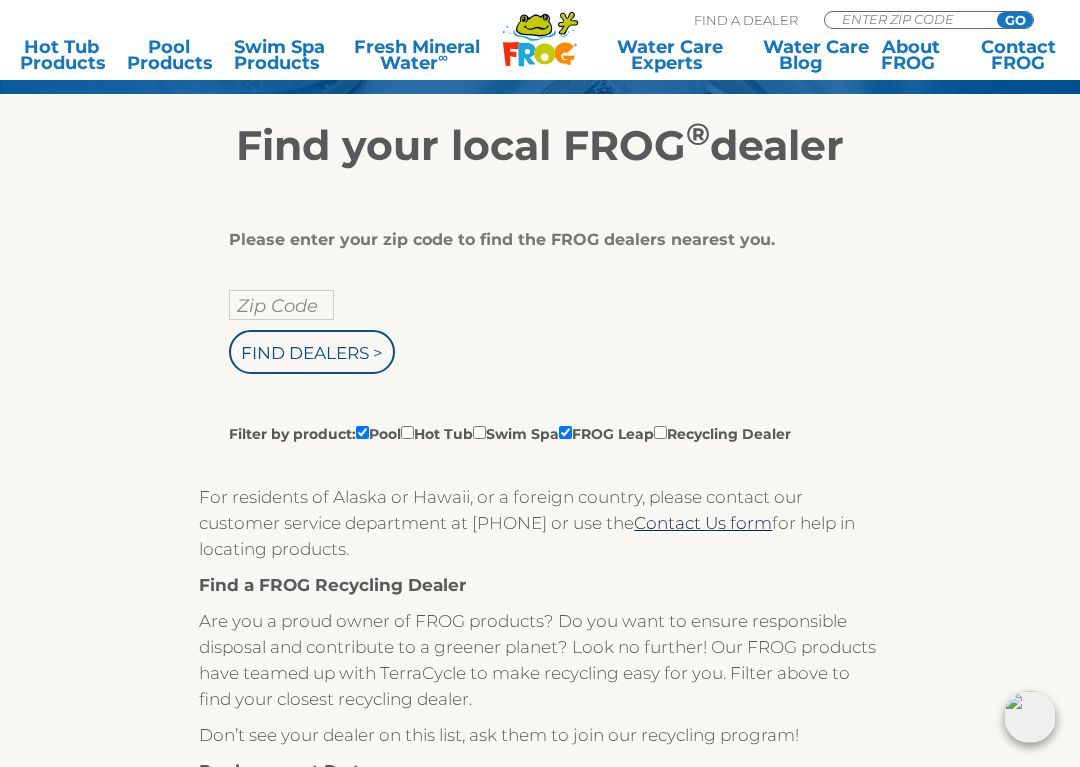scroll, scrollTop: 230, scrollLeft: 0, axis: vertical 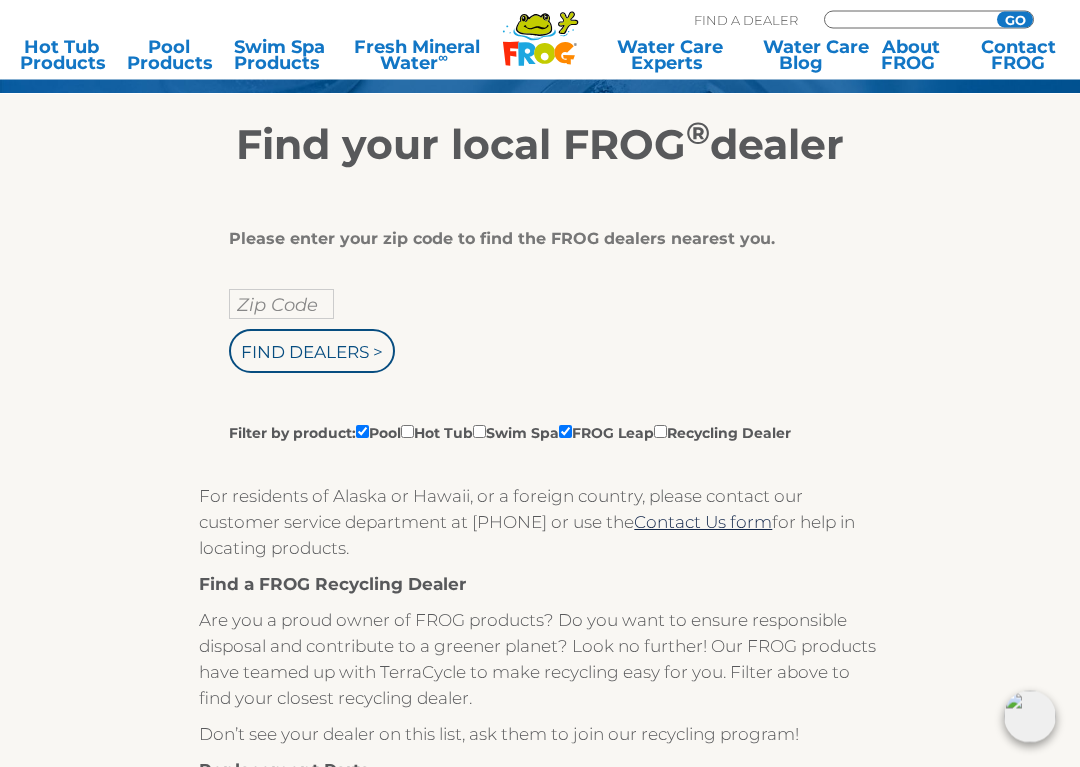 click on "Find Dealers >" at bounding box center (312, 352) 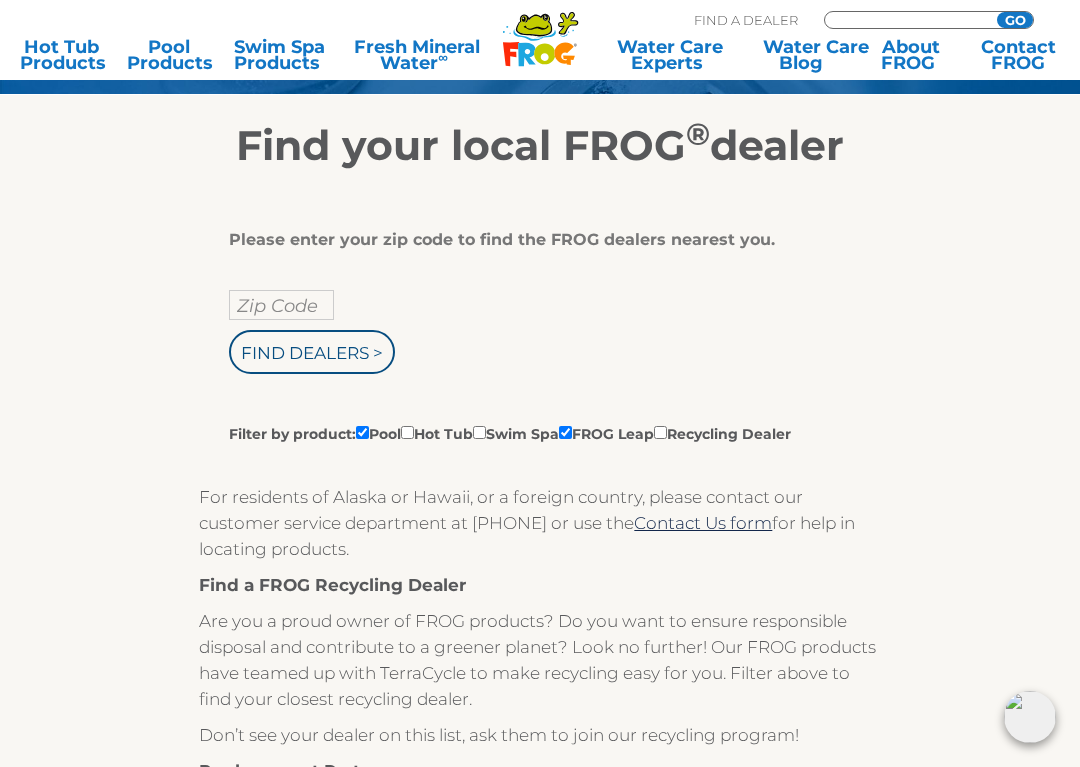 click on "Zip Code" at bounding box center [281, 305] 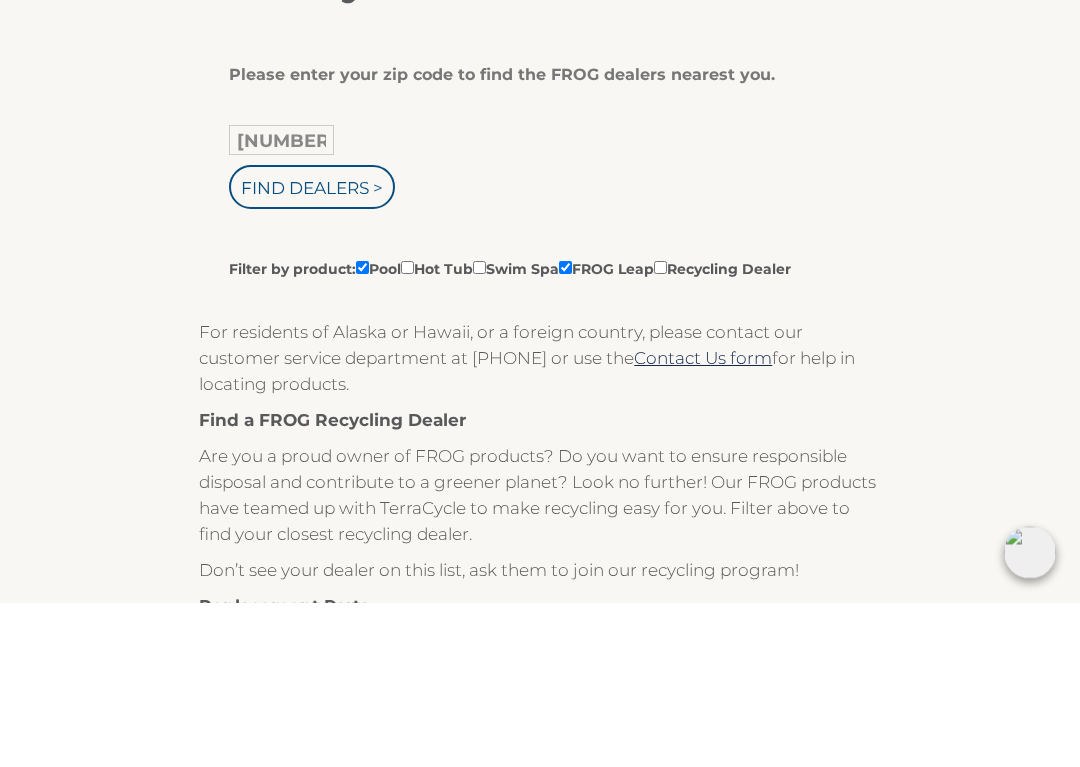 type on "[POSTAL_CODE]" 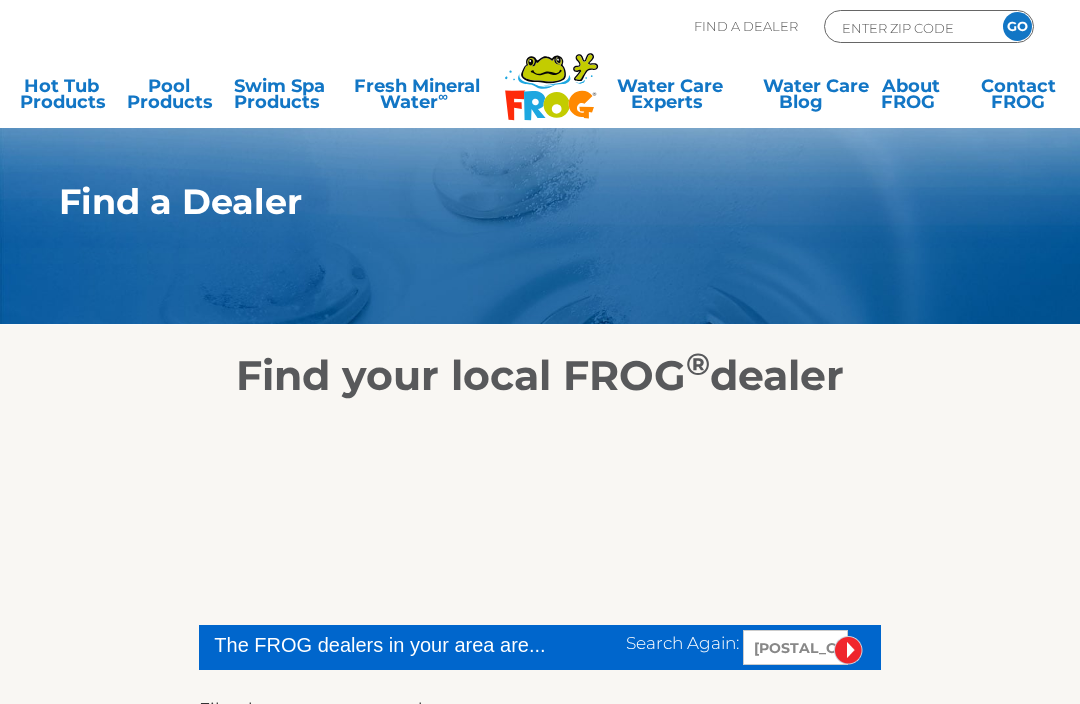 scroll, scrollTop: 0, scrollLeft: 0, axis: both 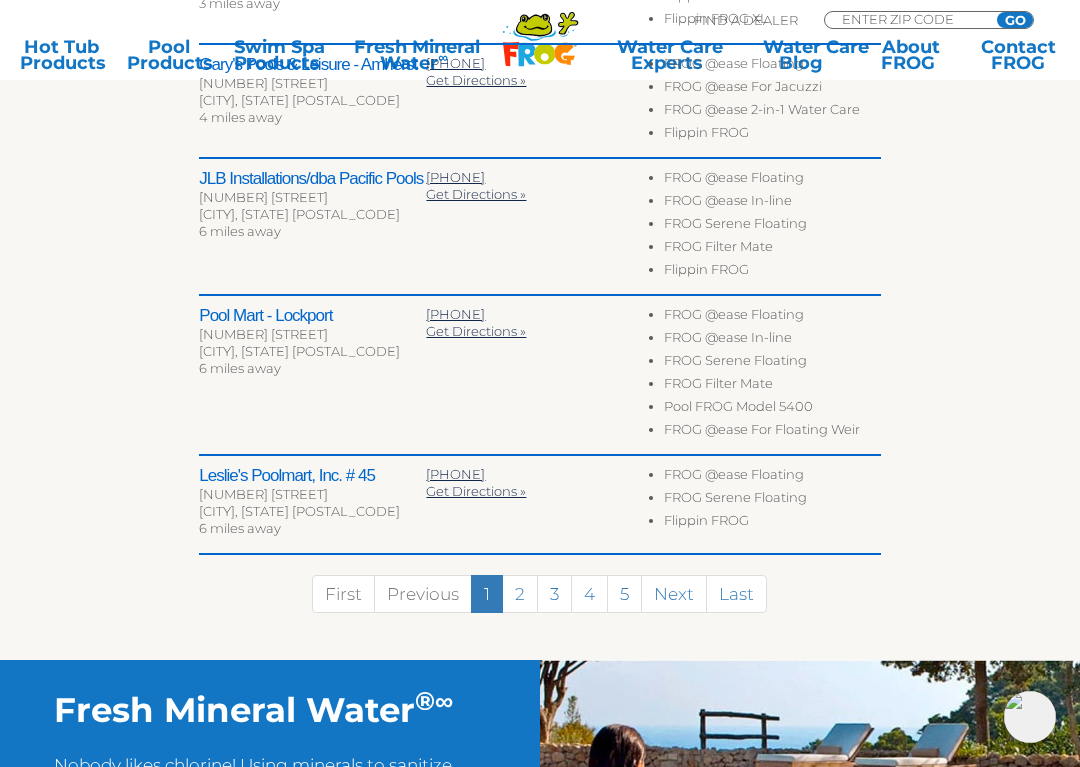 click on "2" at bounding box center (520, 594) 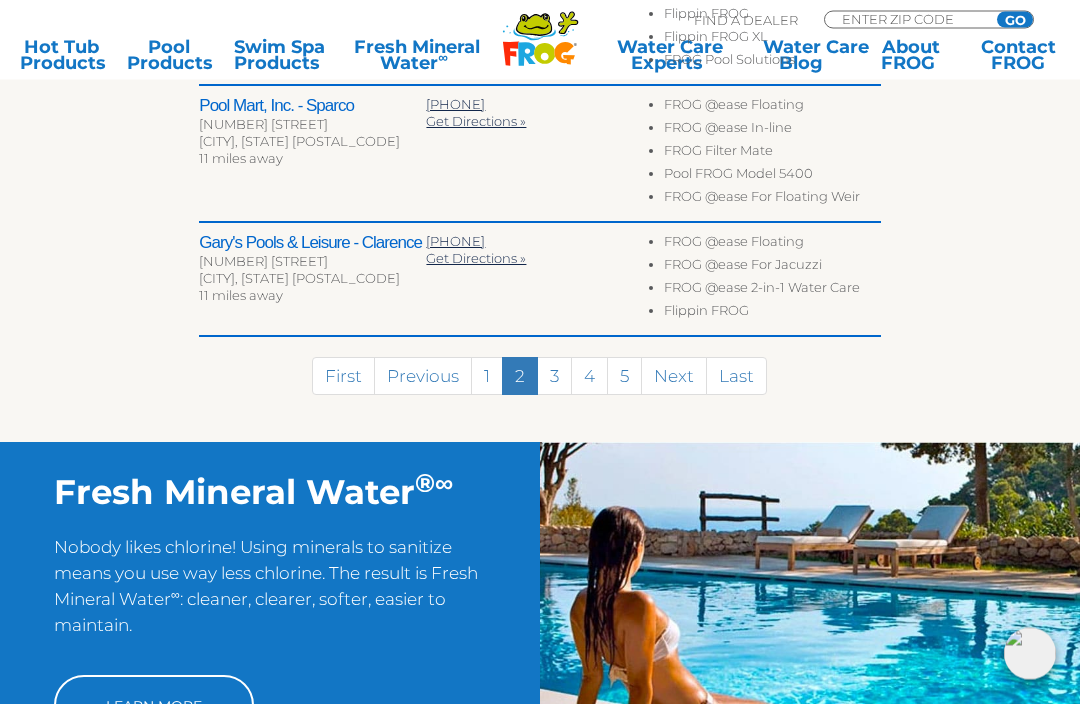 scroll, scrollTop: 1359, scrollLeft: 0, axis: vertical 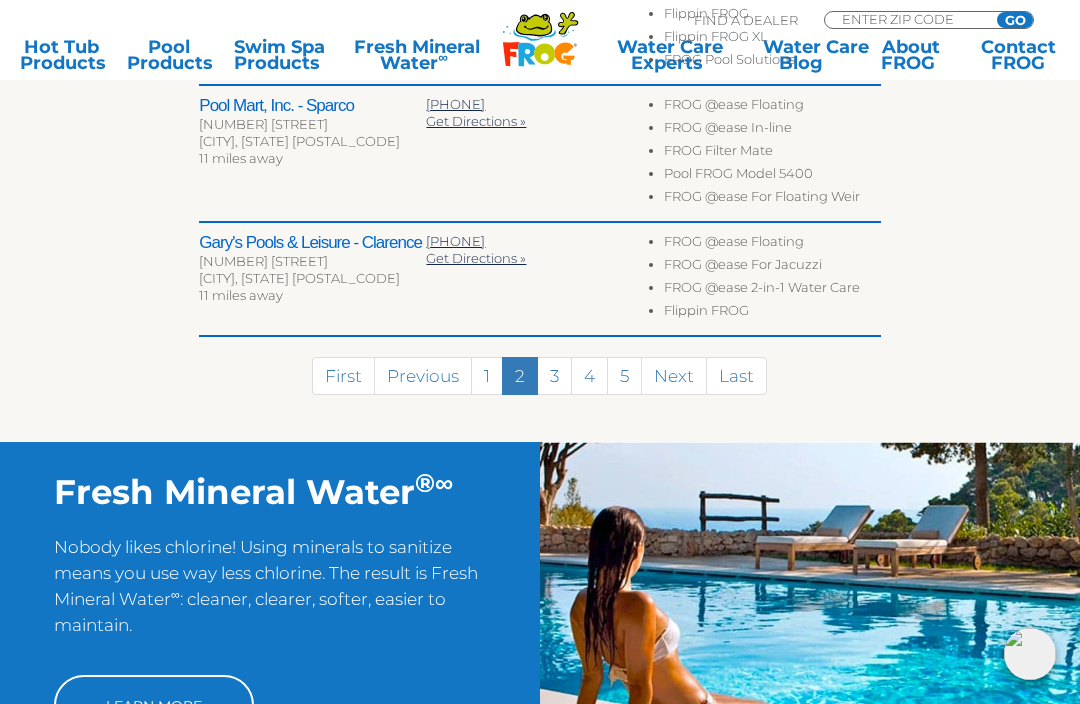 click on "3" at bounding box center (554, 376) 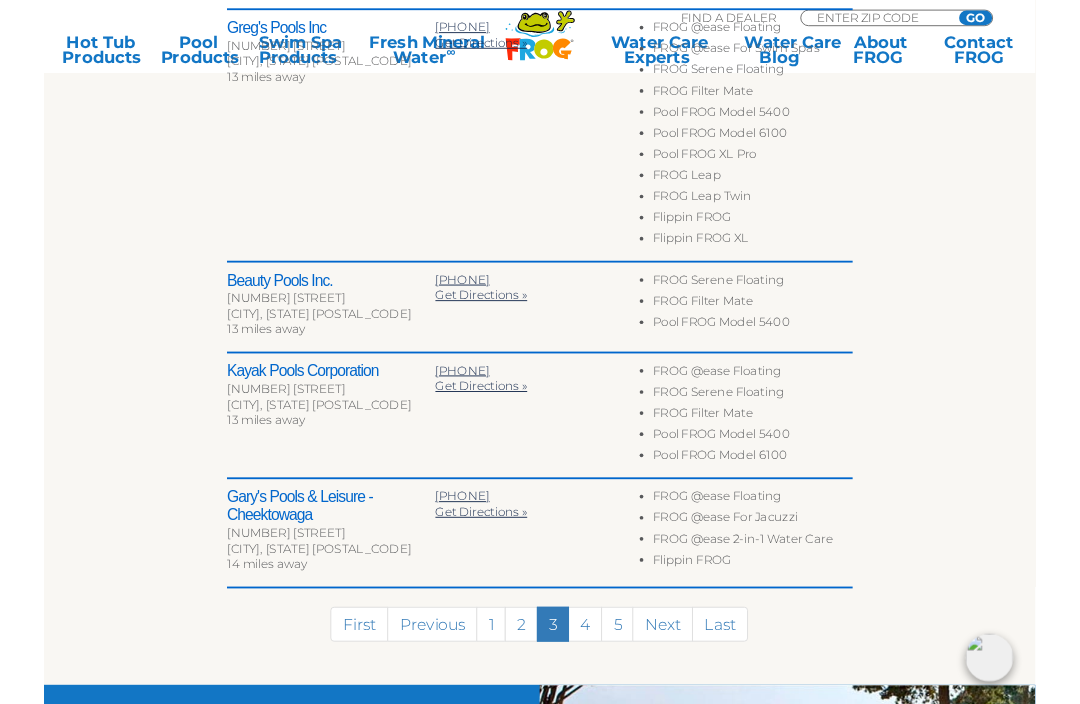 scroll, scrollTop: 1021, scrollLeft: 0, axis: vertical 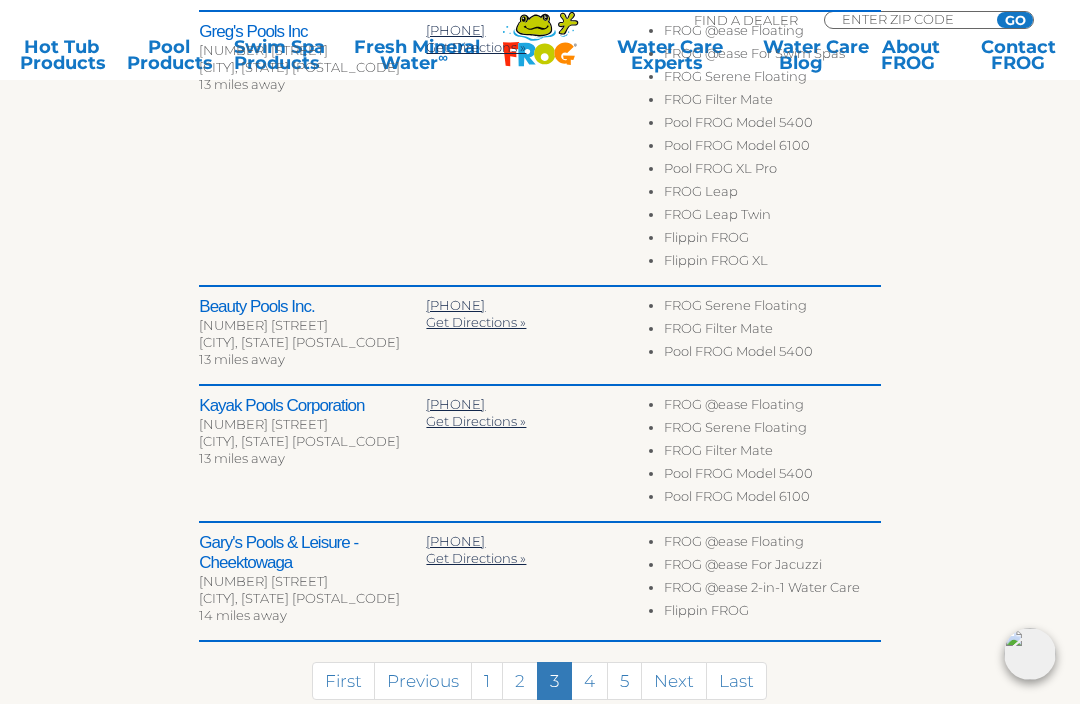 click on "4" at bounding box center [589, 681] 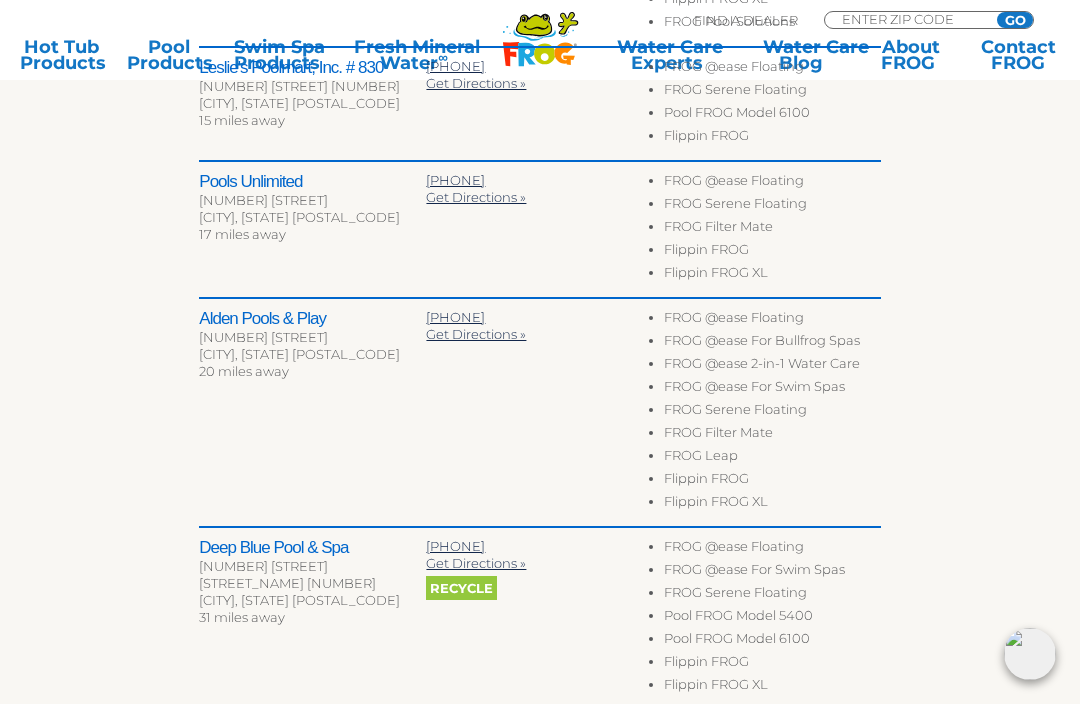scroll, scrollTop: 1004, scrollLeft: 0, axis: vertical 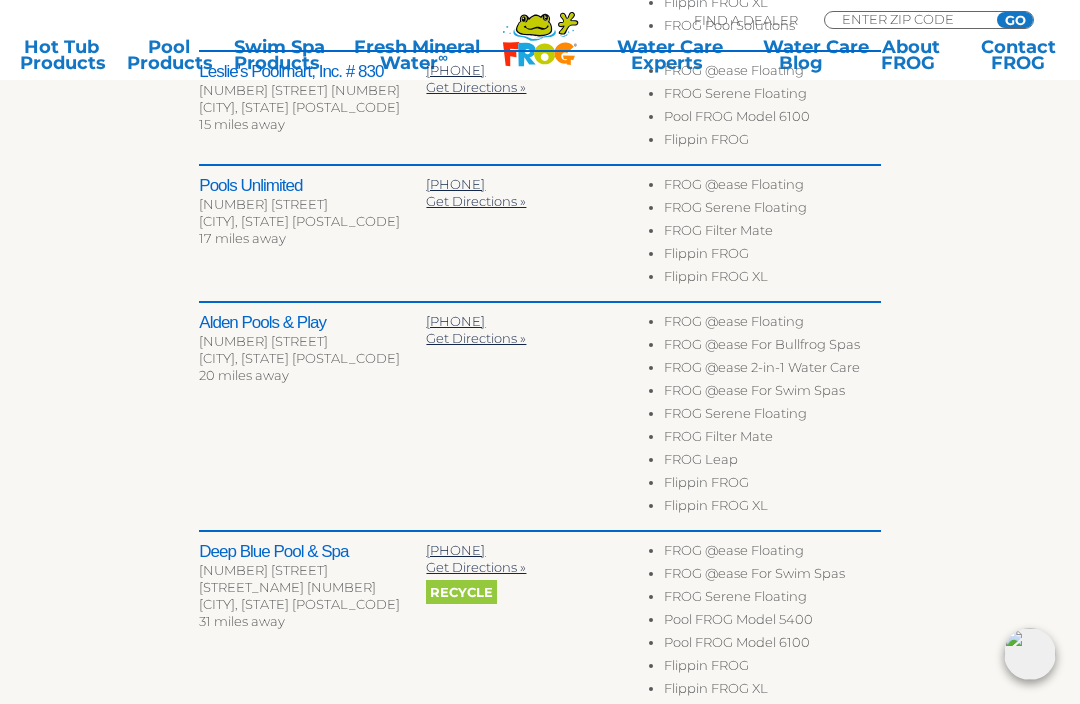 click on "FROG Leap" at bounding box center [772, 462] 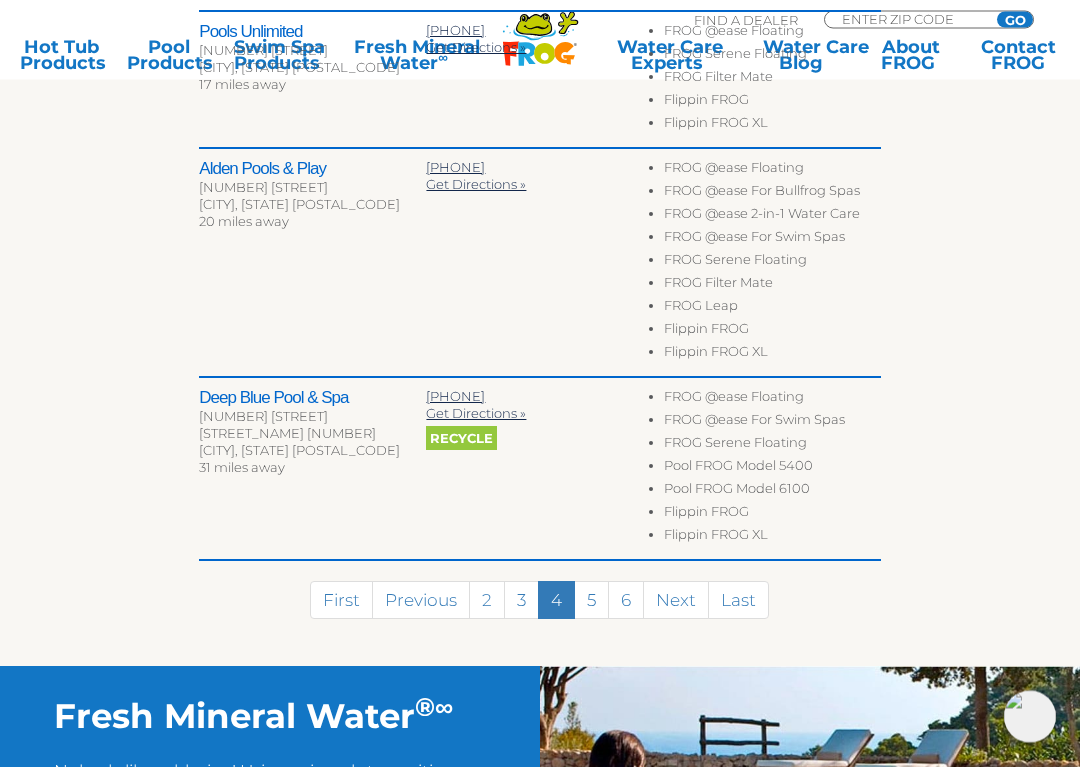 scroll, scrollTop: 1158, scrollLeft: 0, axis: vertical 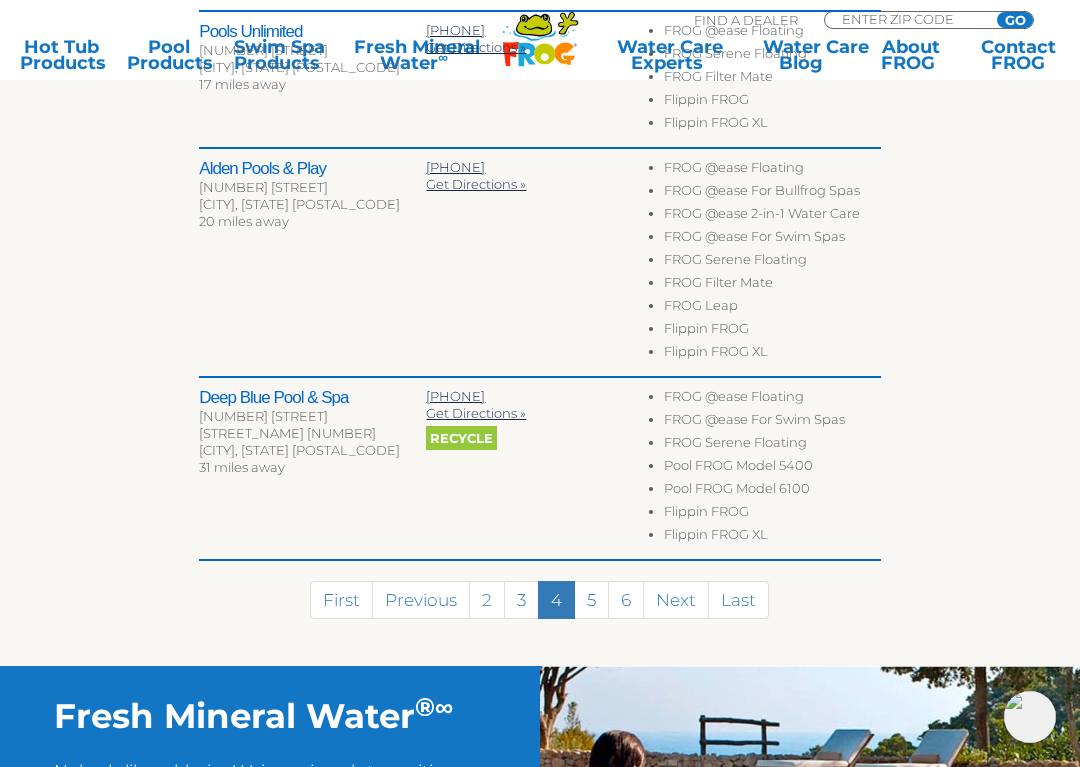click on "3" at bounding box center (521, 600) 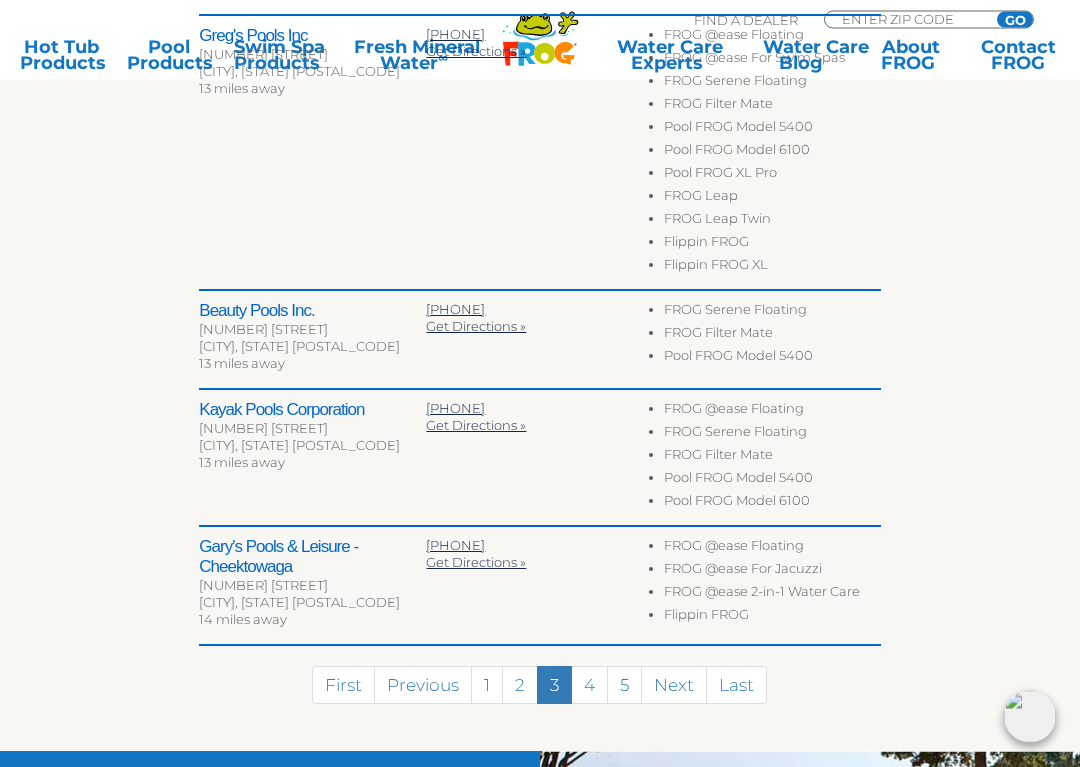 scroll, scrollTop: 1017, scrollLeft: 0, axis: vertical 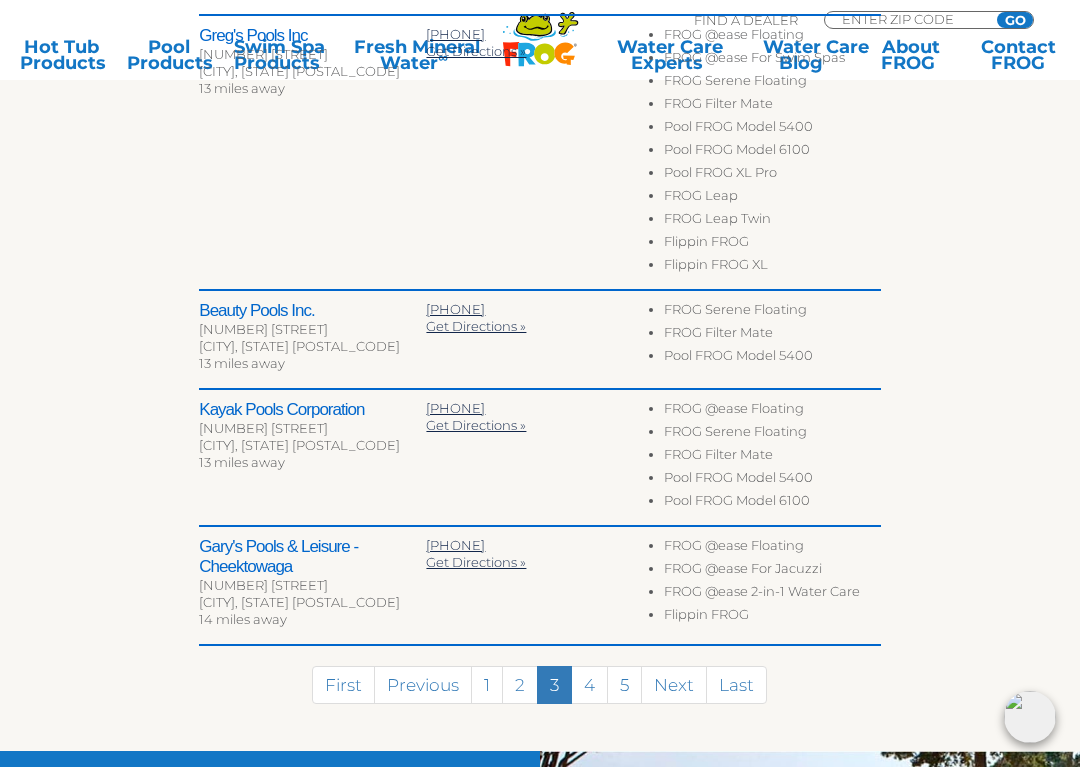 click on "2" at bounding box center [520, 685] 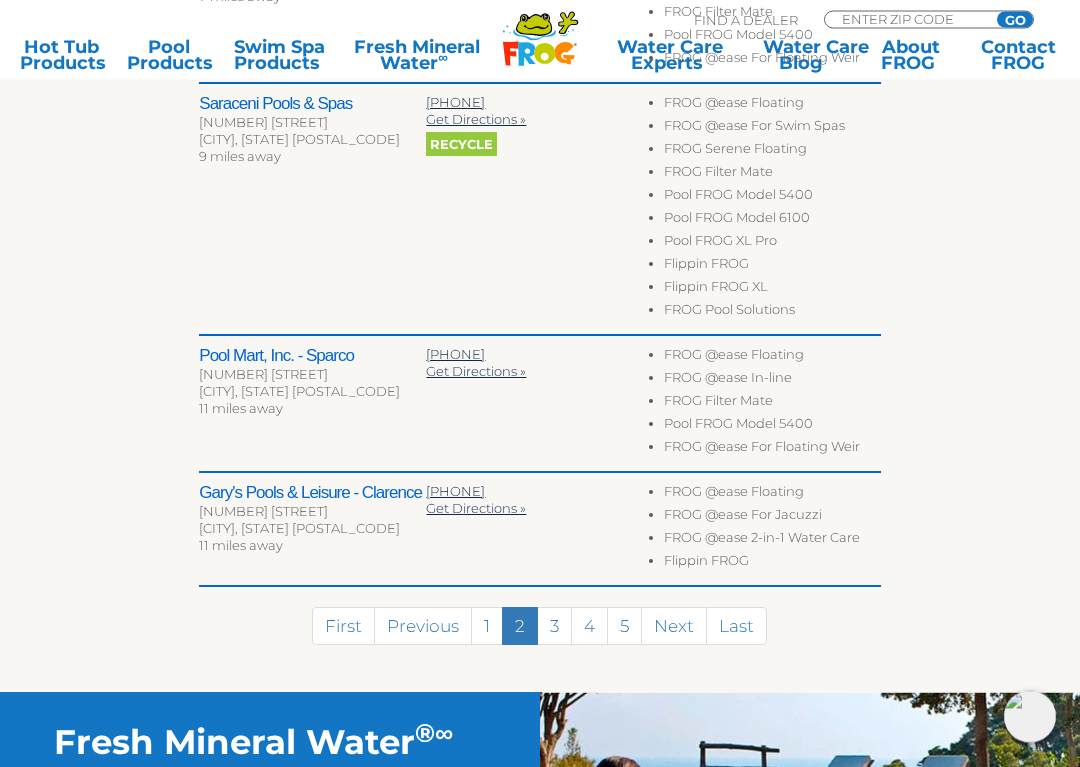scroll, scrollTop: 1109, scrollLeft: 0, axis: vertical 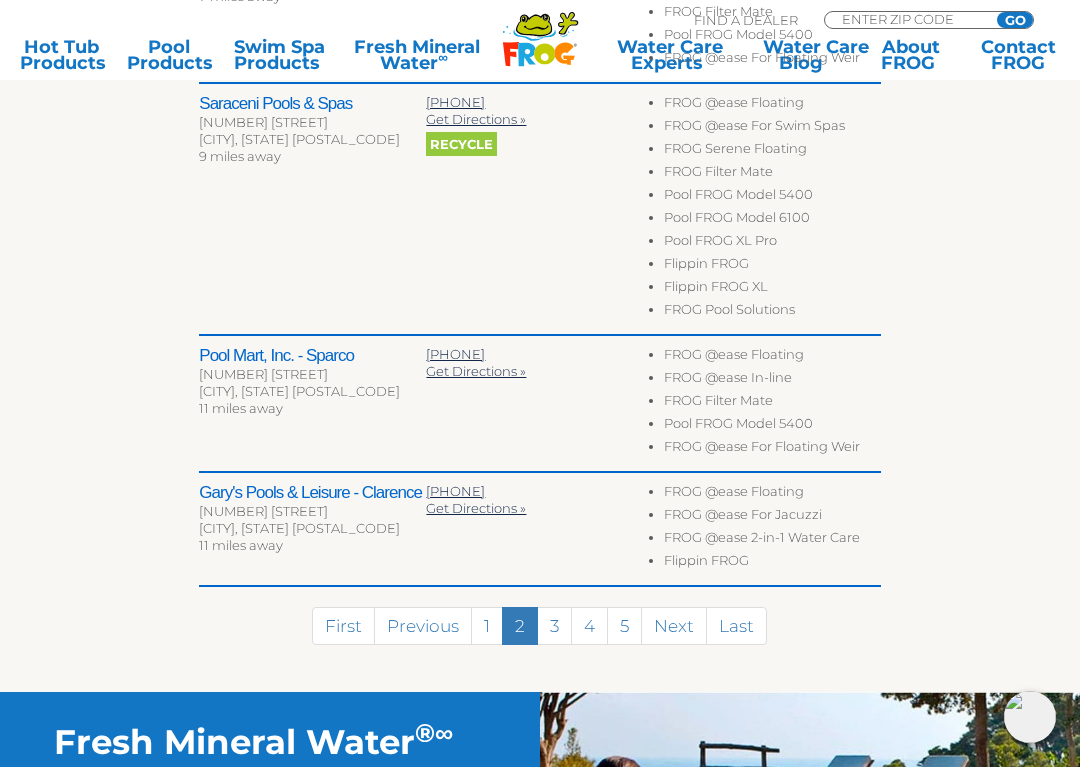 click on "1" at bounding box center (487, 626) 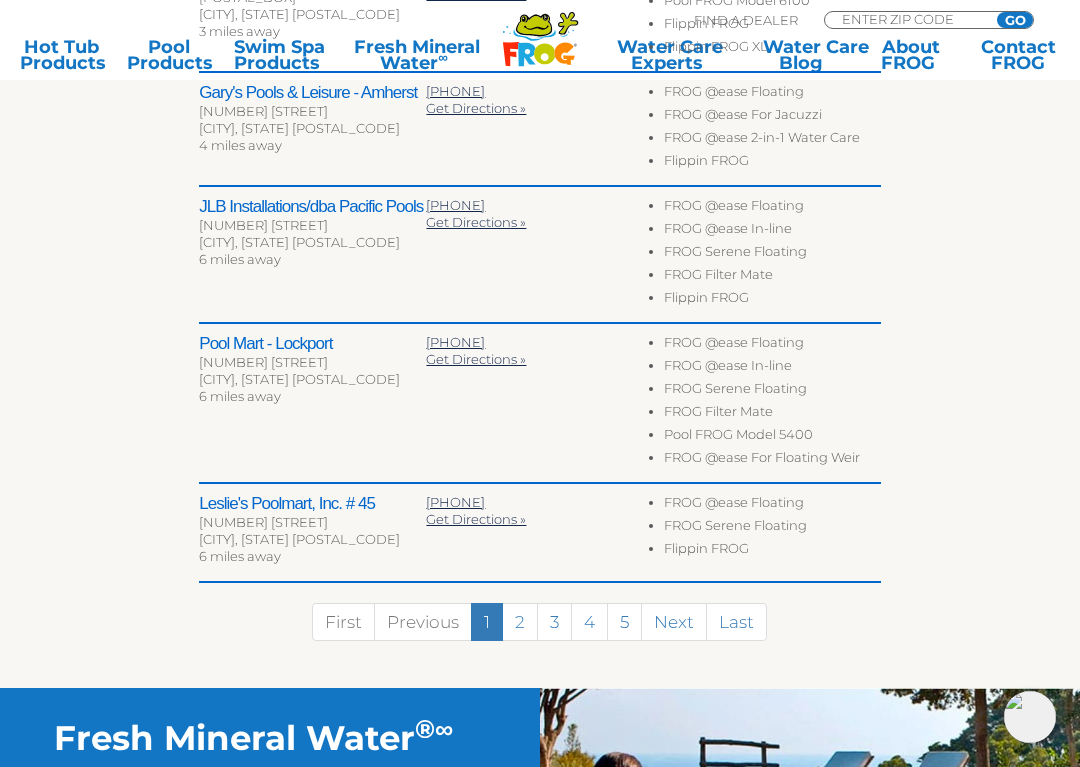 scroll, scrollTop: 871, scrollLeft: 0, axis: vertical 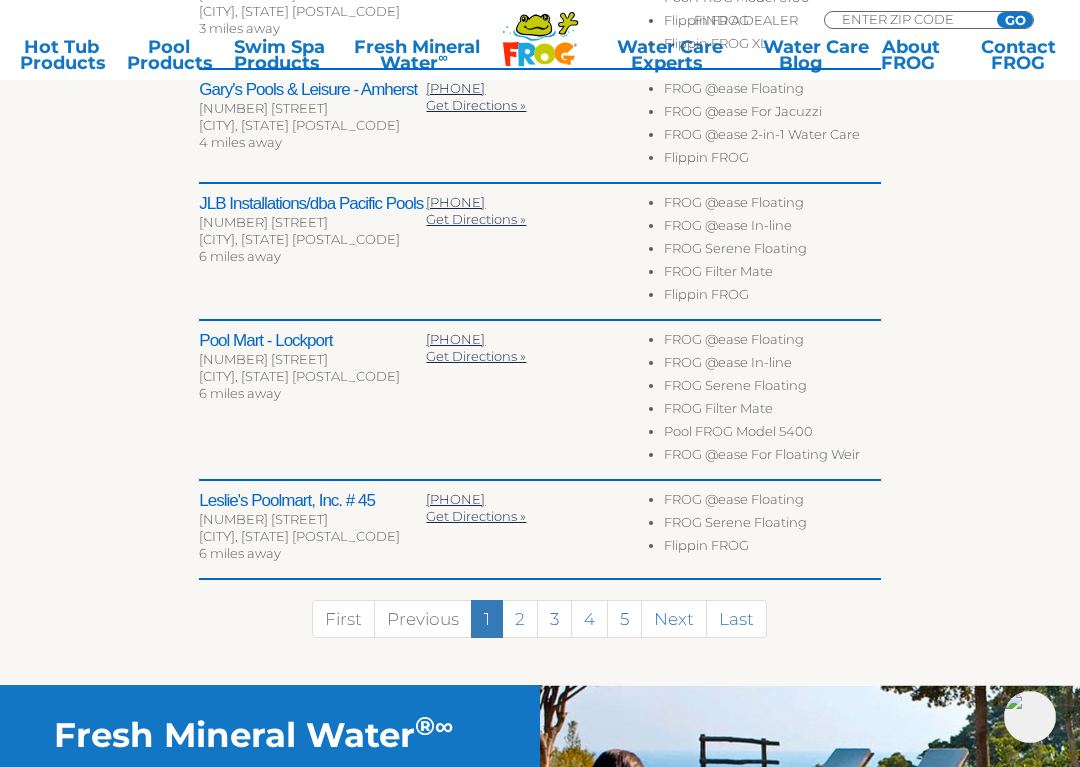 click on "2" at bounding box center (520, 619) 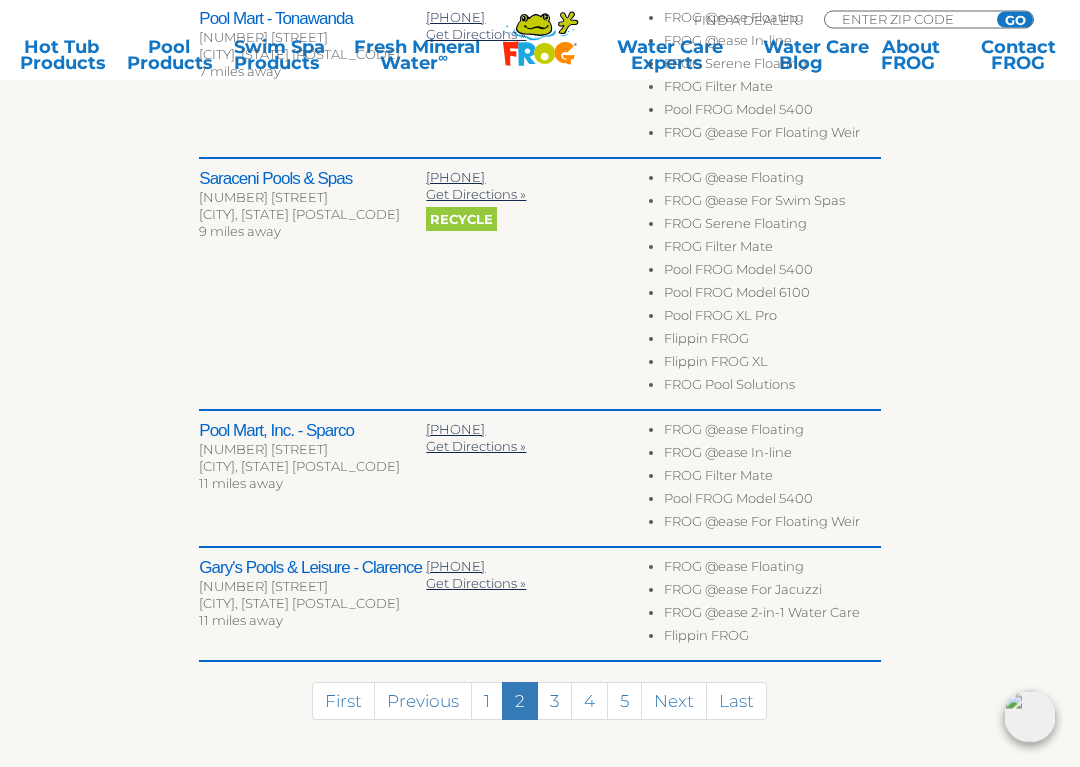 scroll, scrollTop: 1035, scrollLeft: 0, axis: vertical 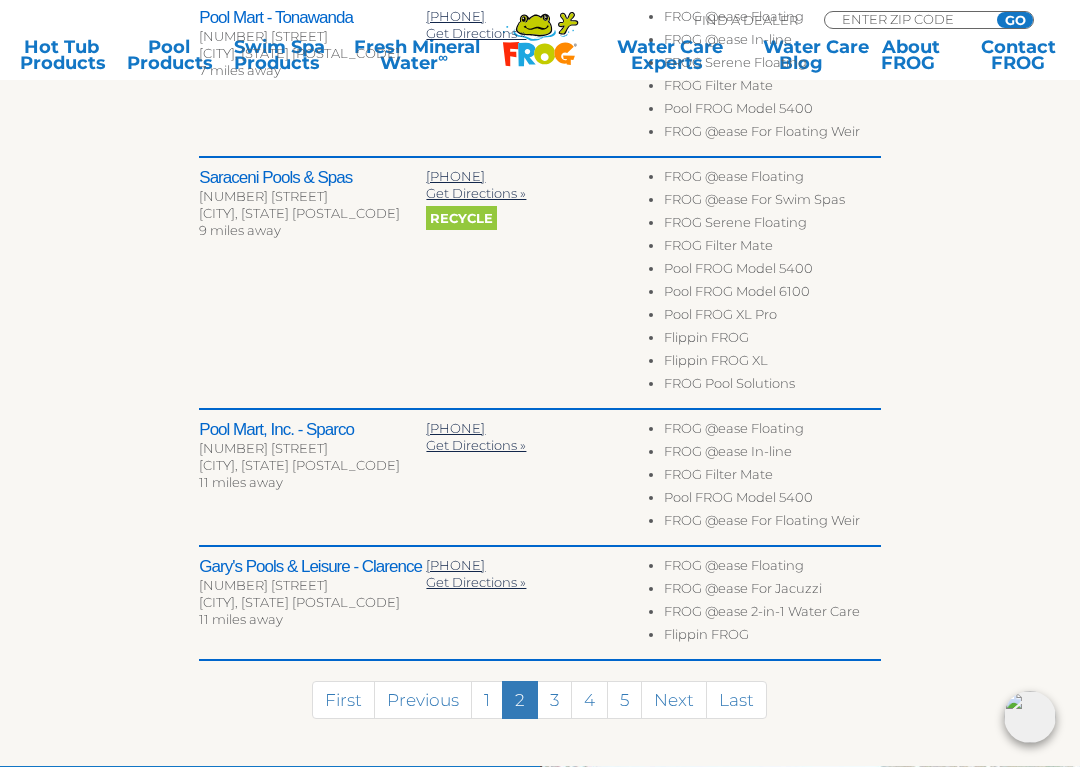 click on "3" at bounding box center [554, 700] 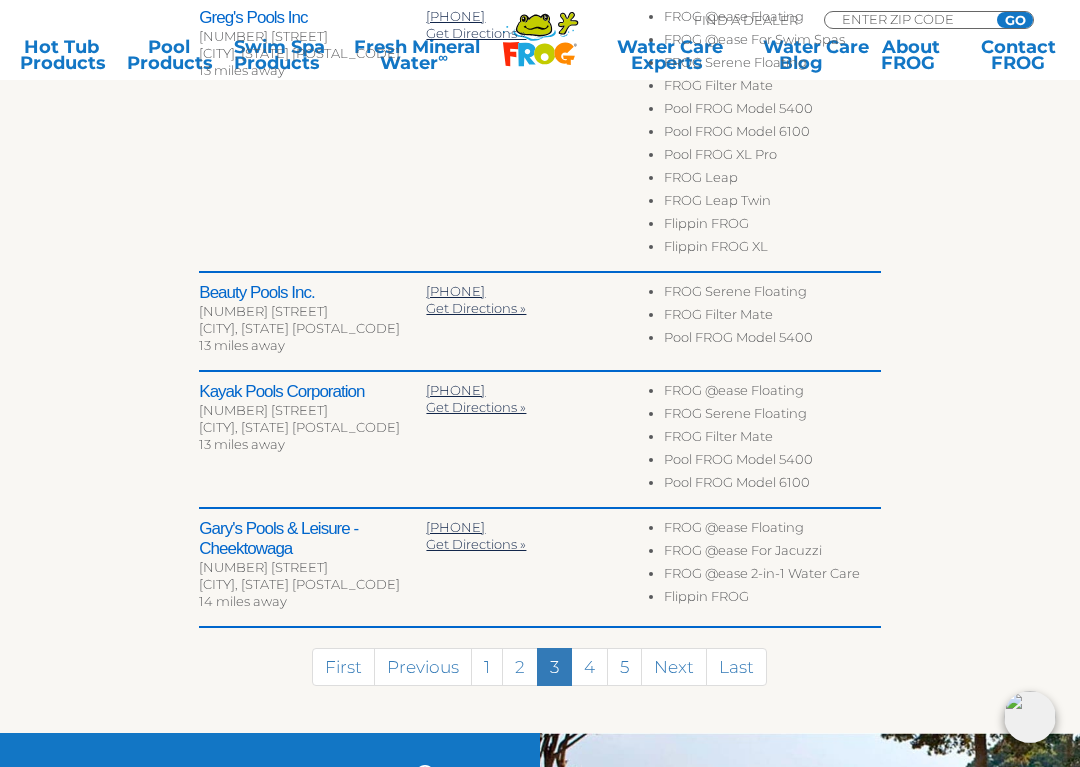 click on "ENTER ZIP CODE
GO" at bounding box center (929, 20) 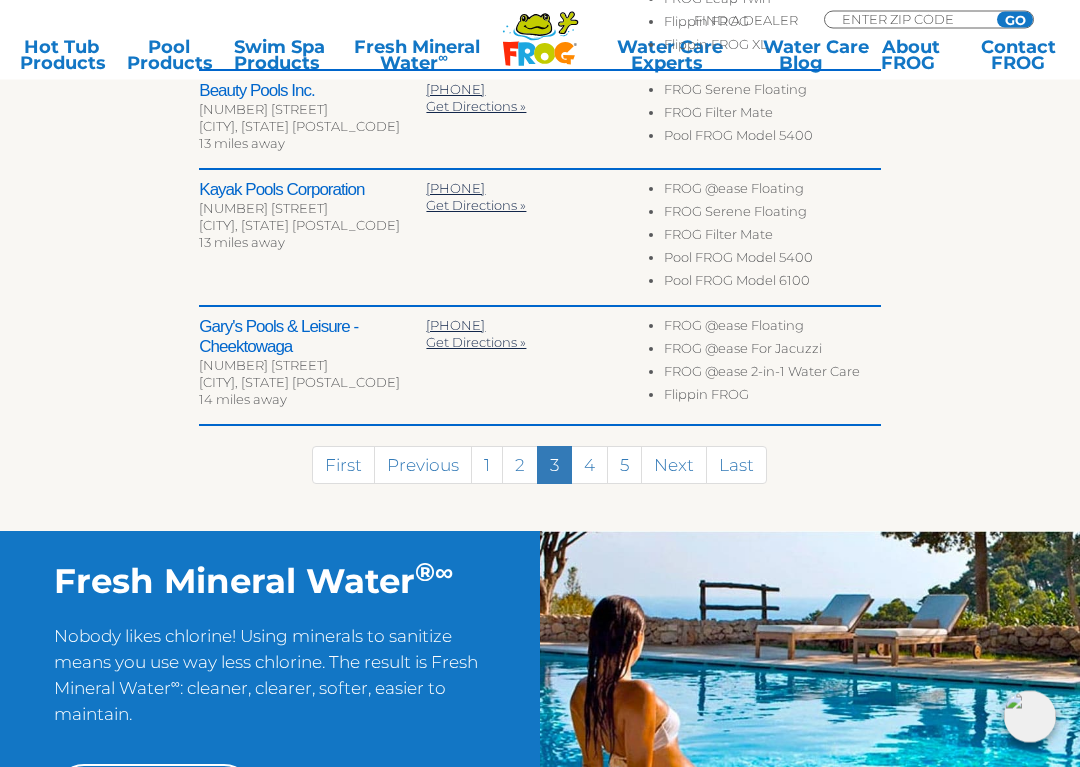 scroll, scrollTop: 1264, scrollLeft: 0, axis: vertical 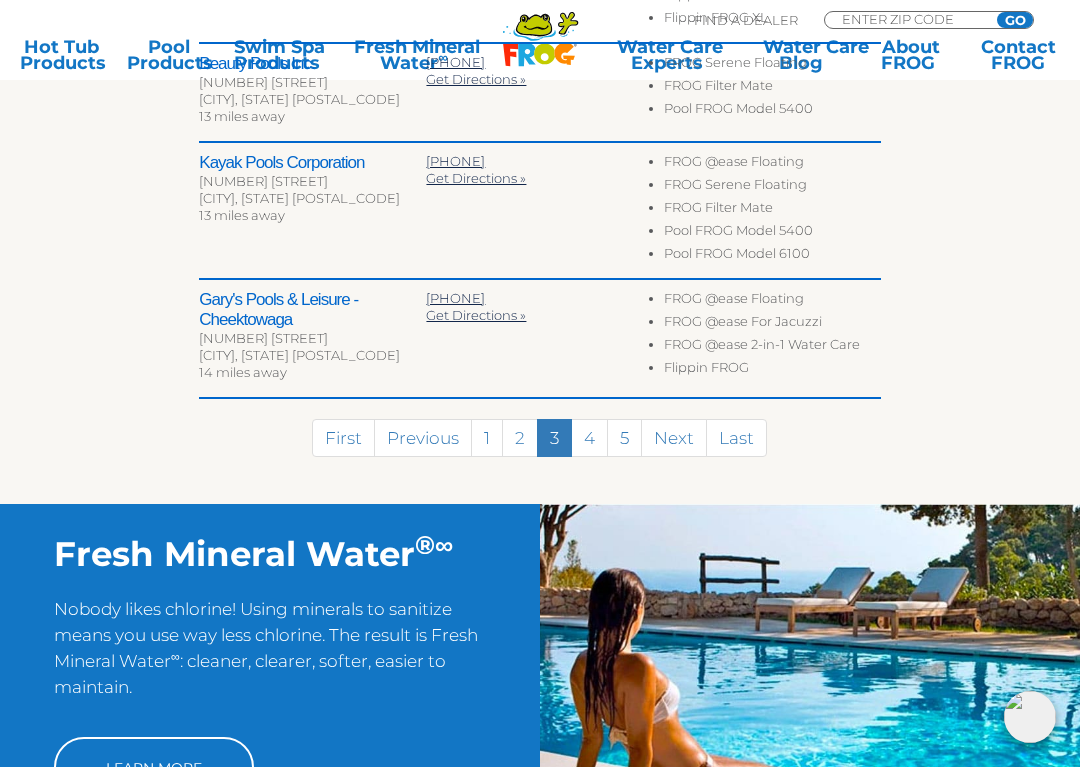 click on "4" at bounding box center [589, 438] 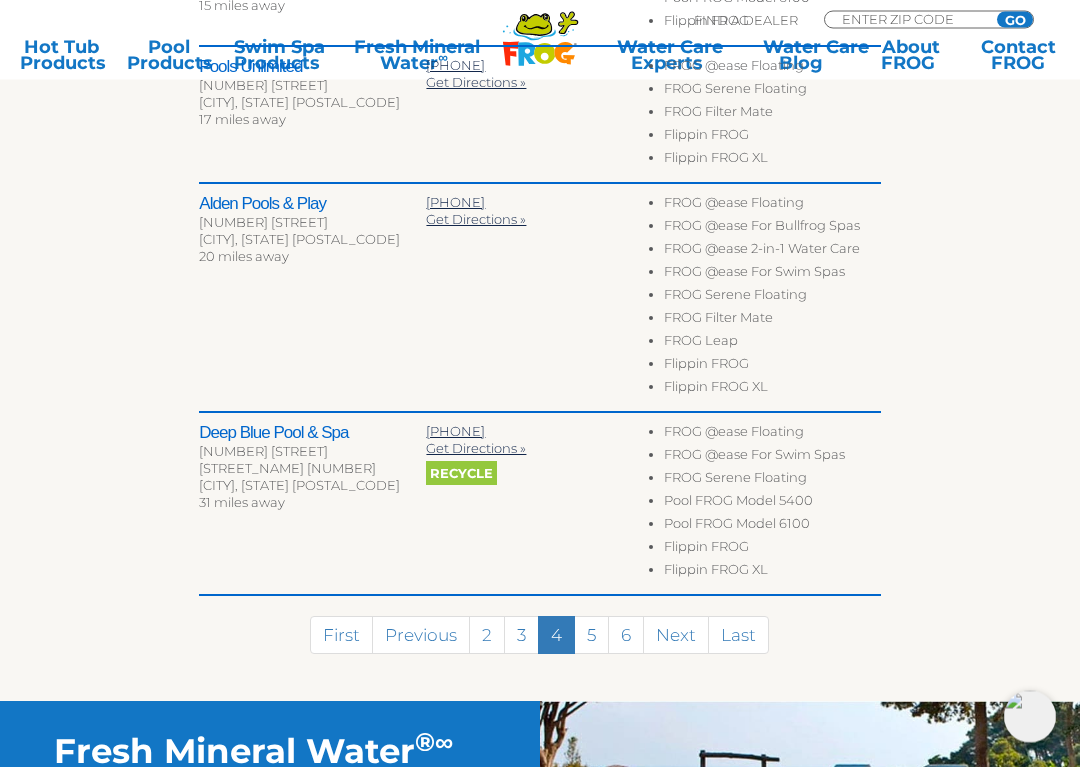 scroll, scrollTop: 1123, scrollLeft: 0, axis: vertical 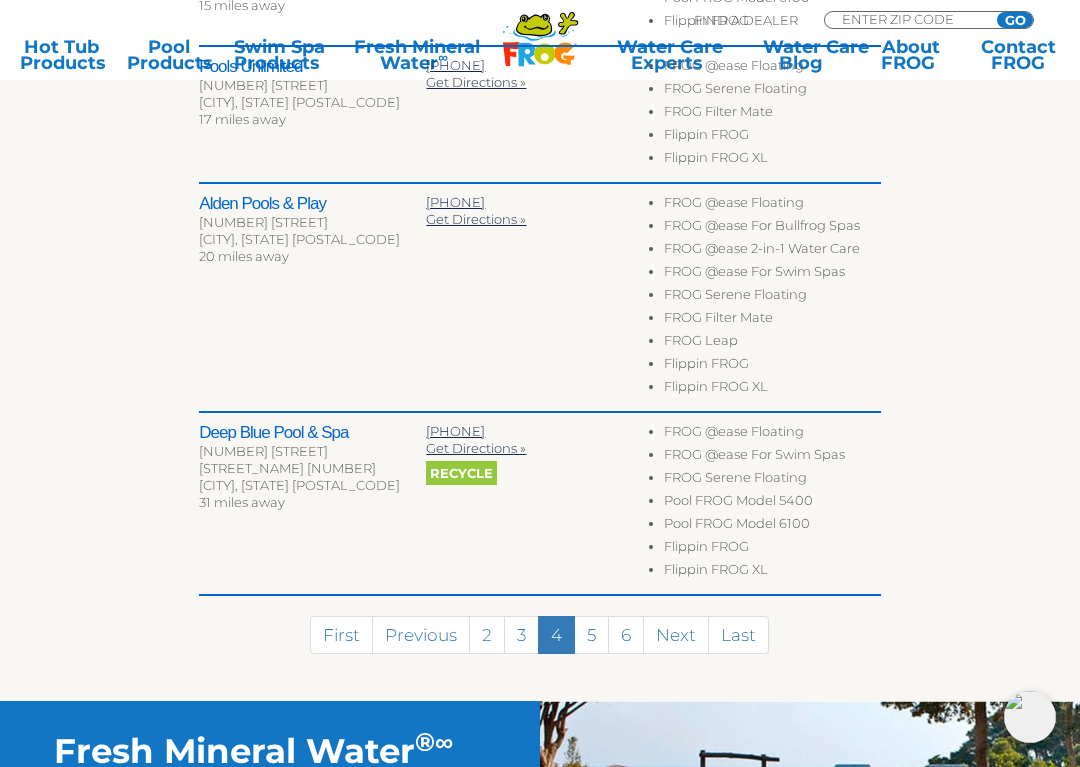 click on "3" at bounding box center [521, 635] 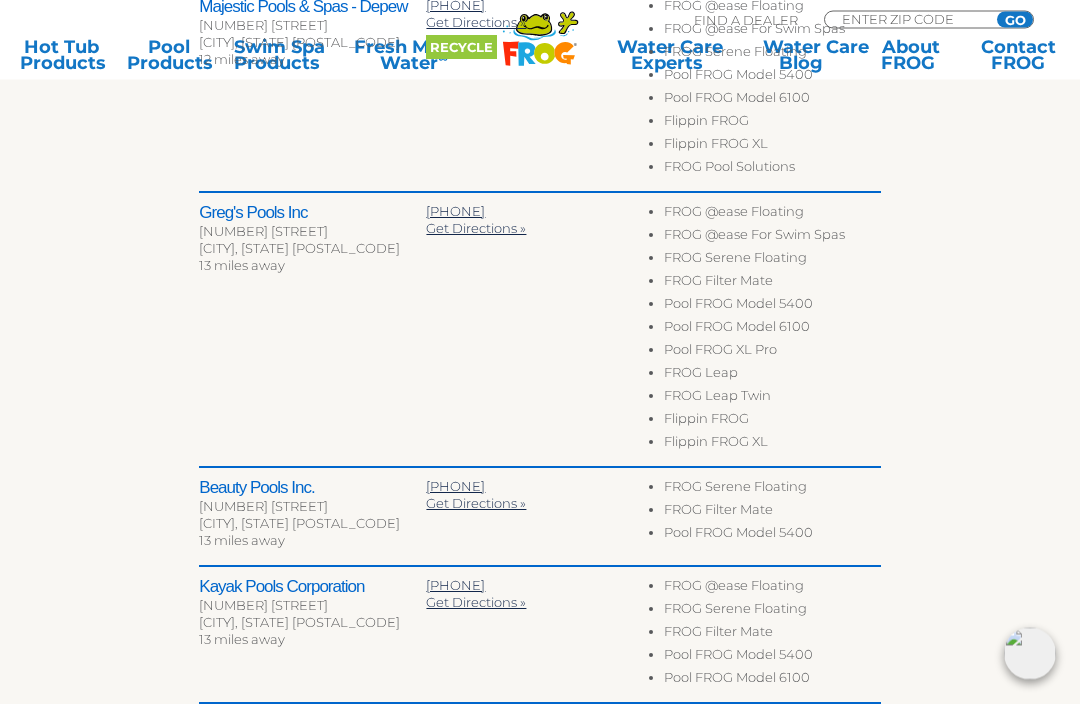 scroll, scrollTop: 835, scrollLeft: 0, axis: vertical 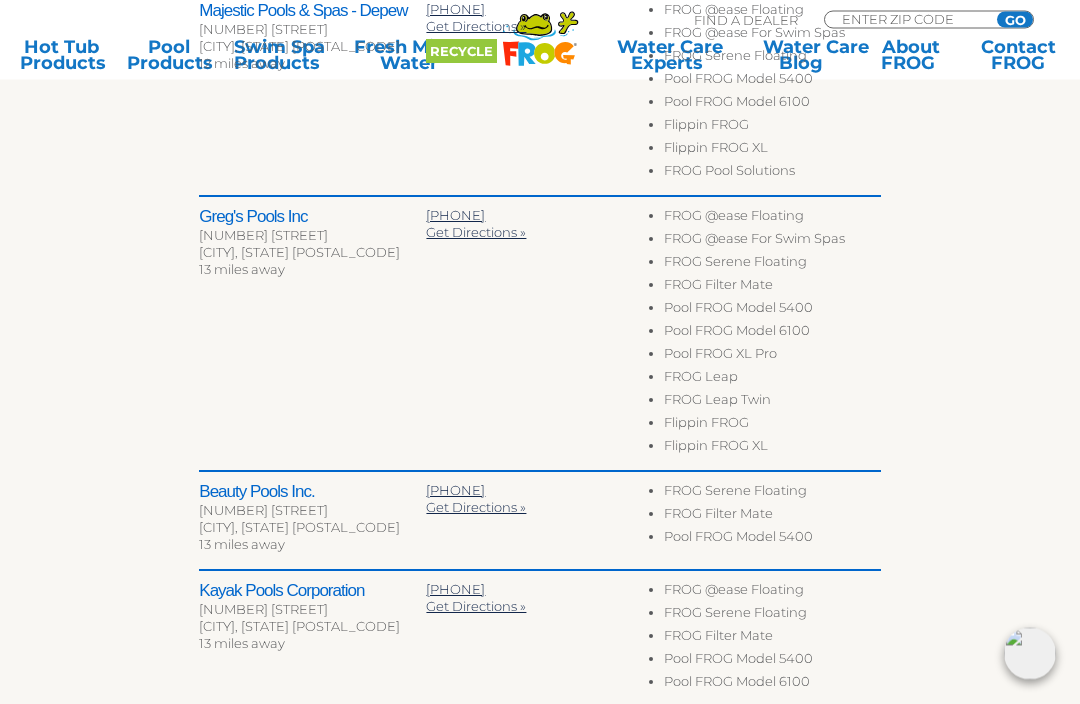 click on "[CITY], [STATE] [POSTAL_CODE]" at bounding box center [312, 253] 